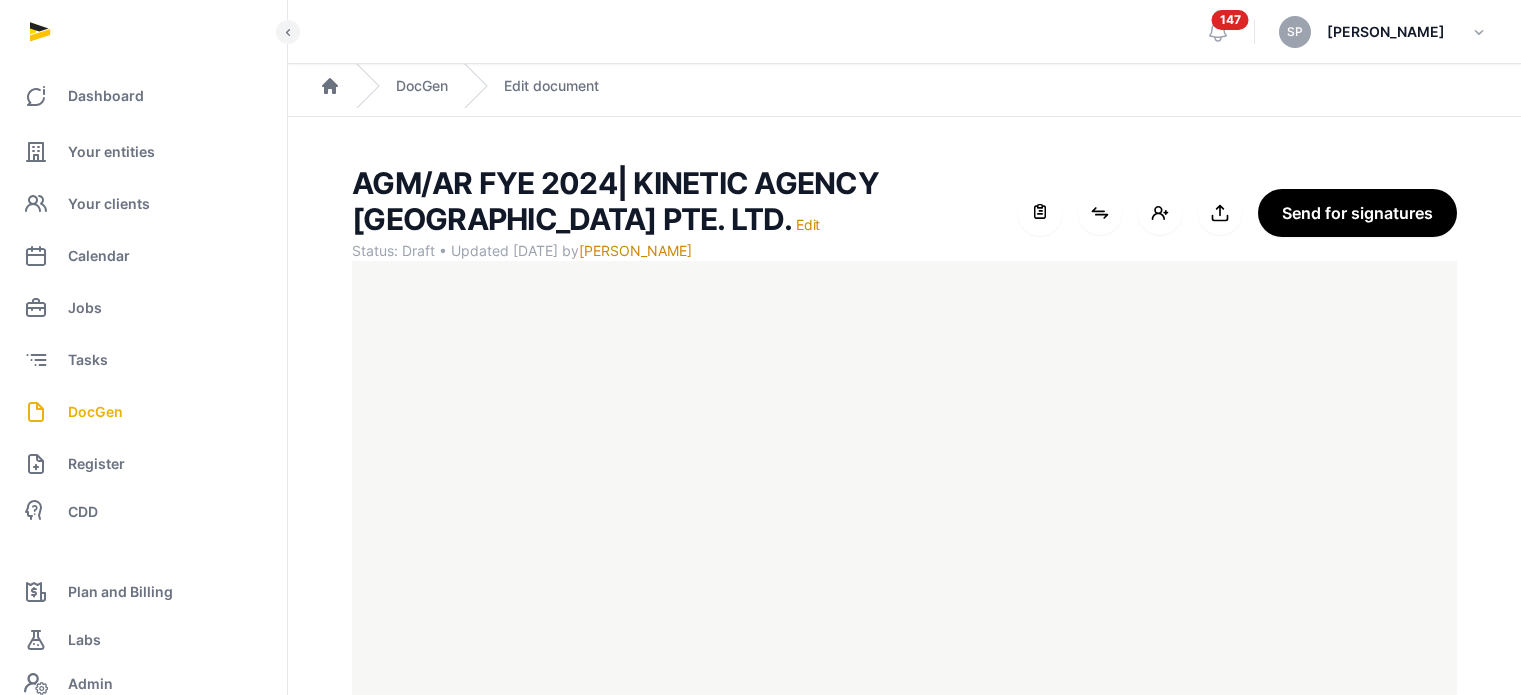 scroll, scrollTop: 127, scrollLeft: 0, axis: vertical 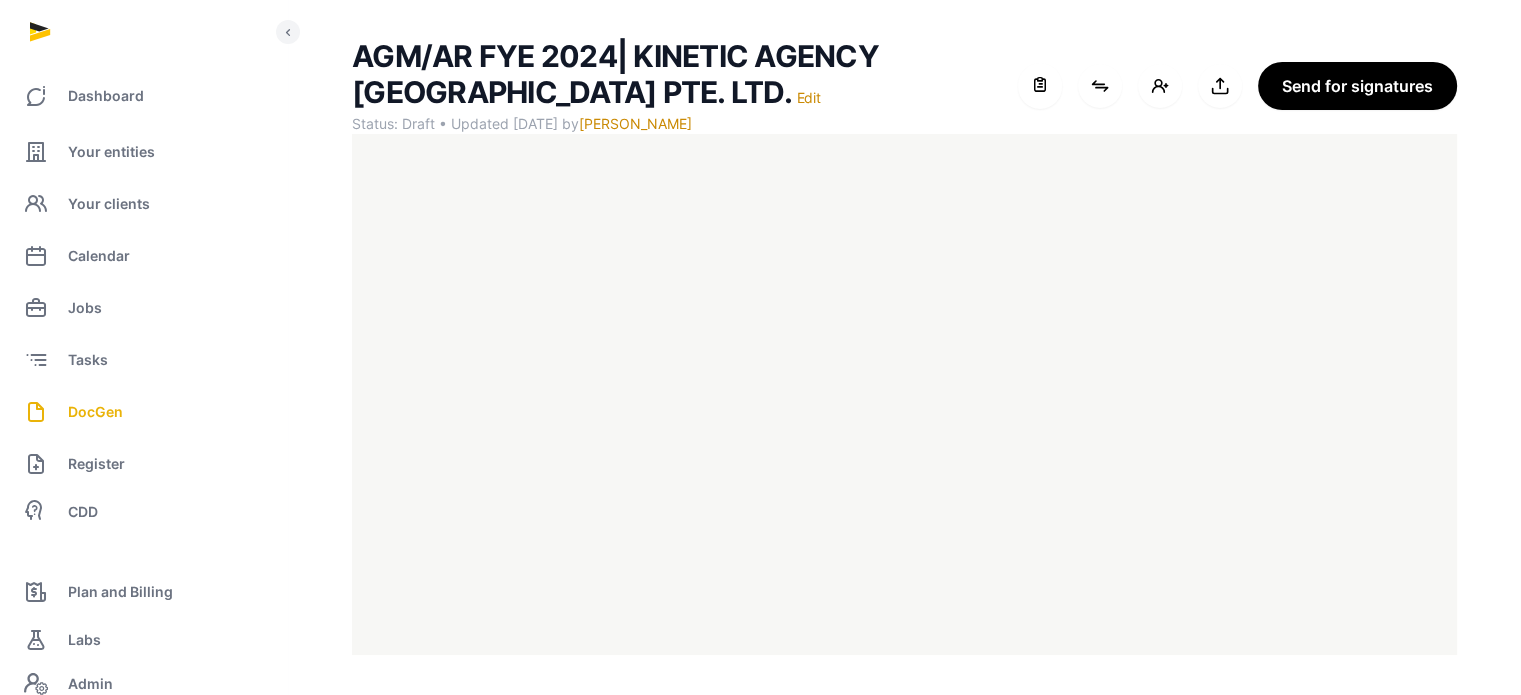 click on "Your entities" at bounding box center [111, 152] 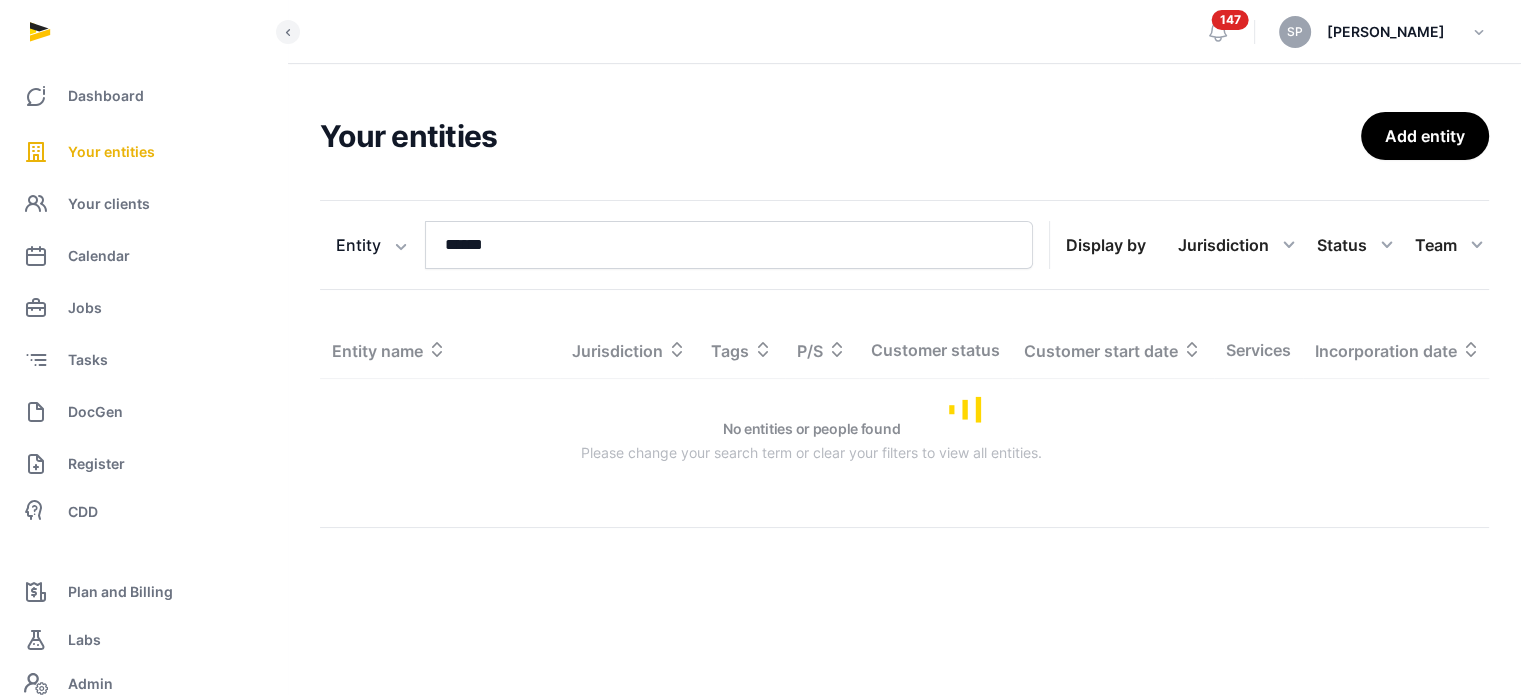 scroll, scrollTop: 0, scrollLeft: 0, axis: both 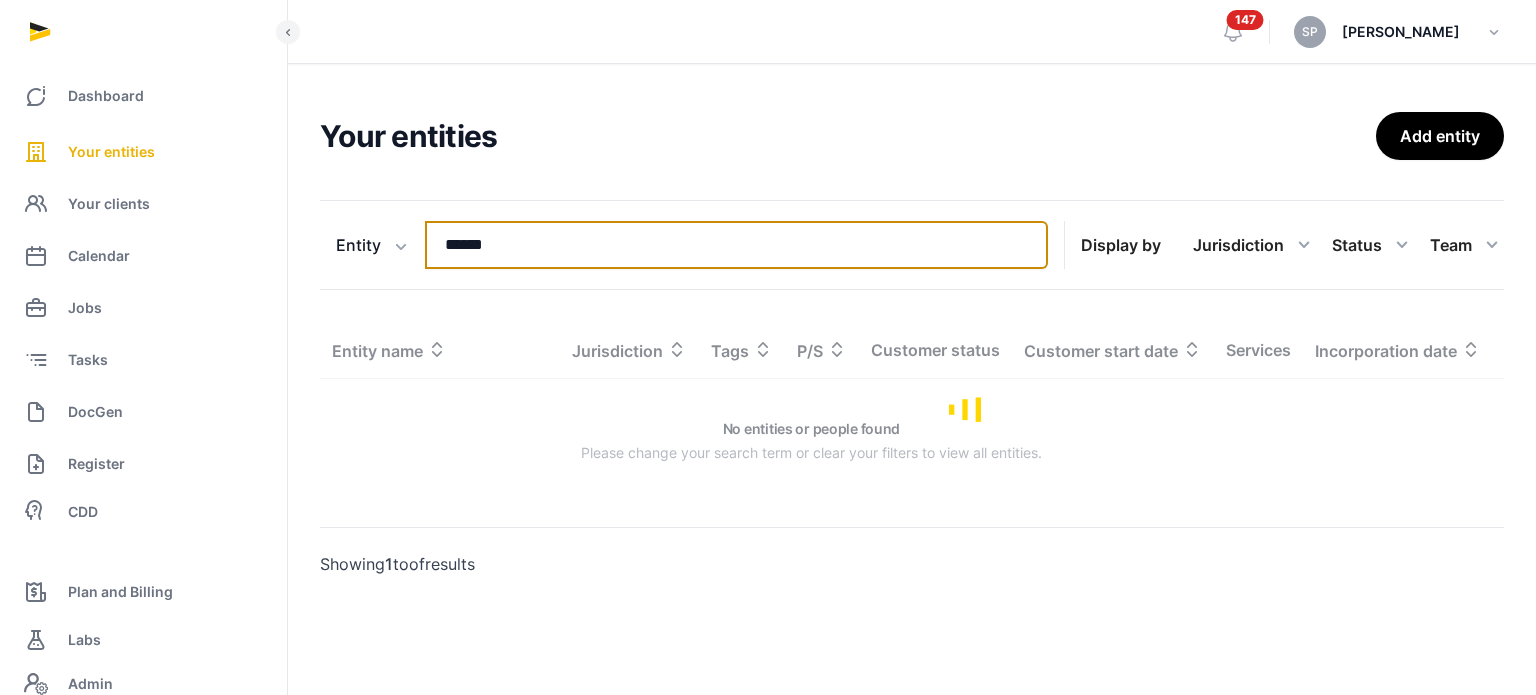 click on "******" at bounding box center [736, 245] 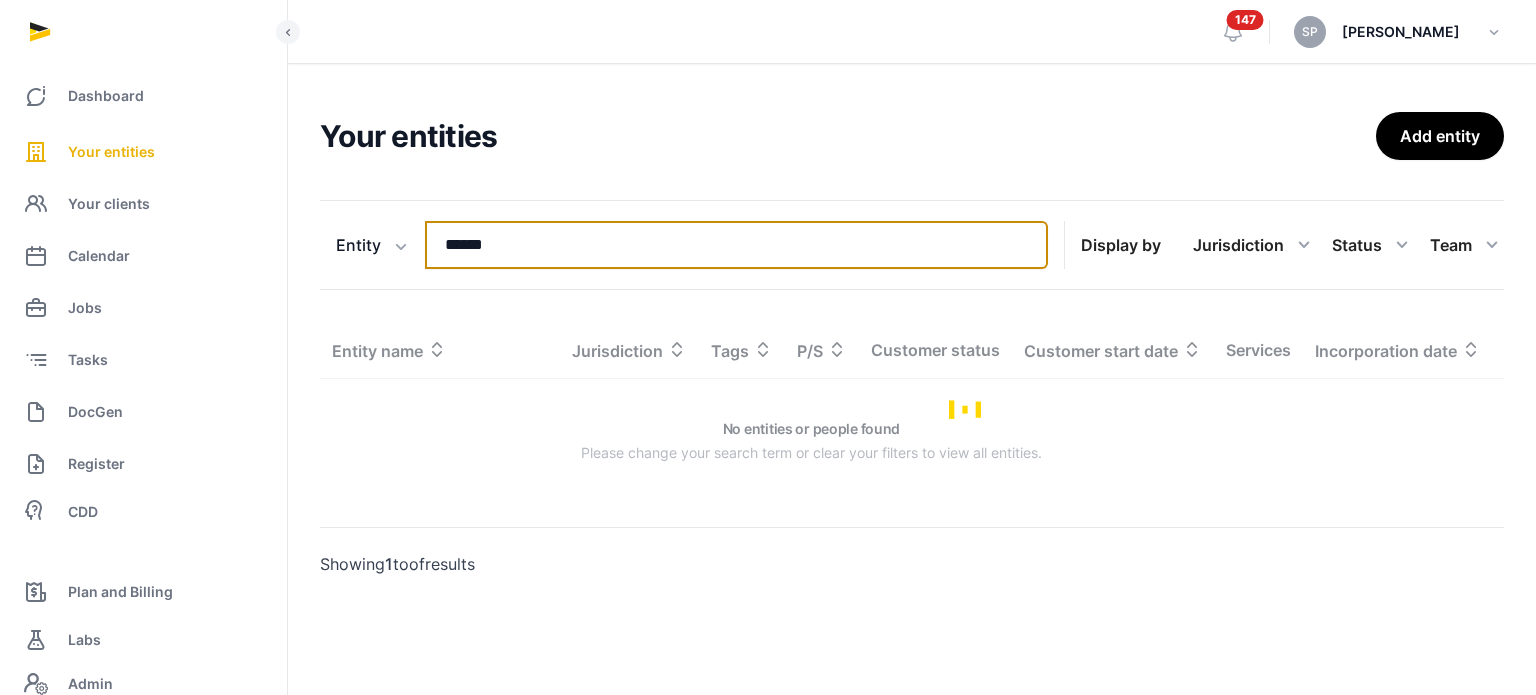click on "******" at bounding box center [736, 245] 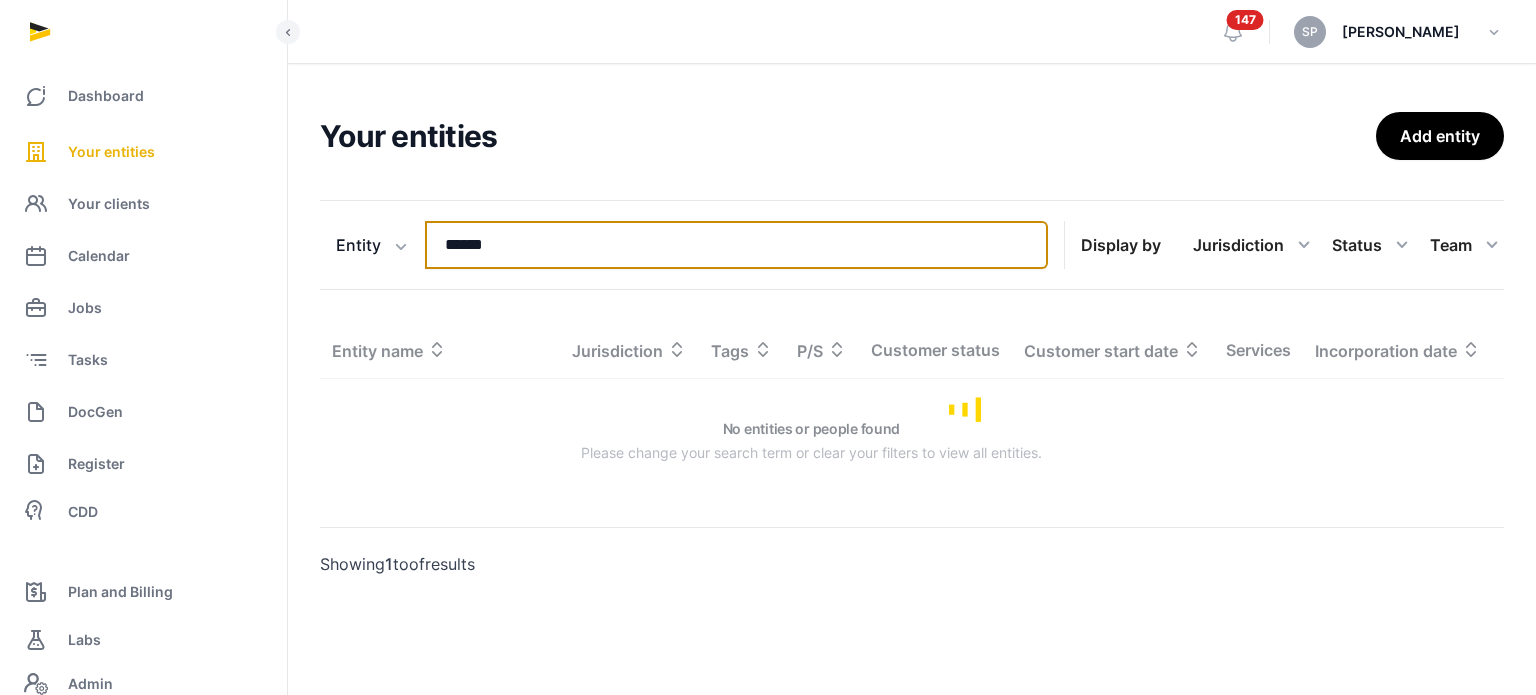 click on "******" at bounding box center [736, 245] 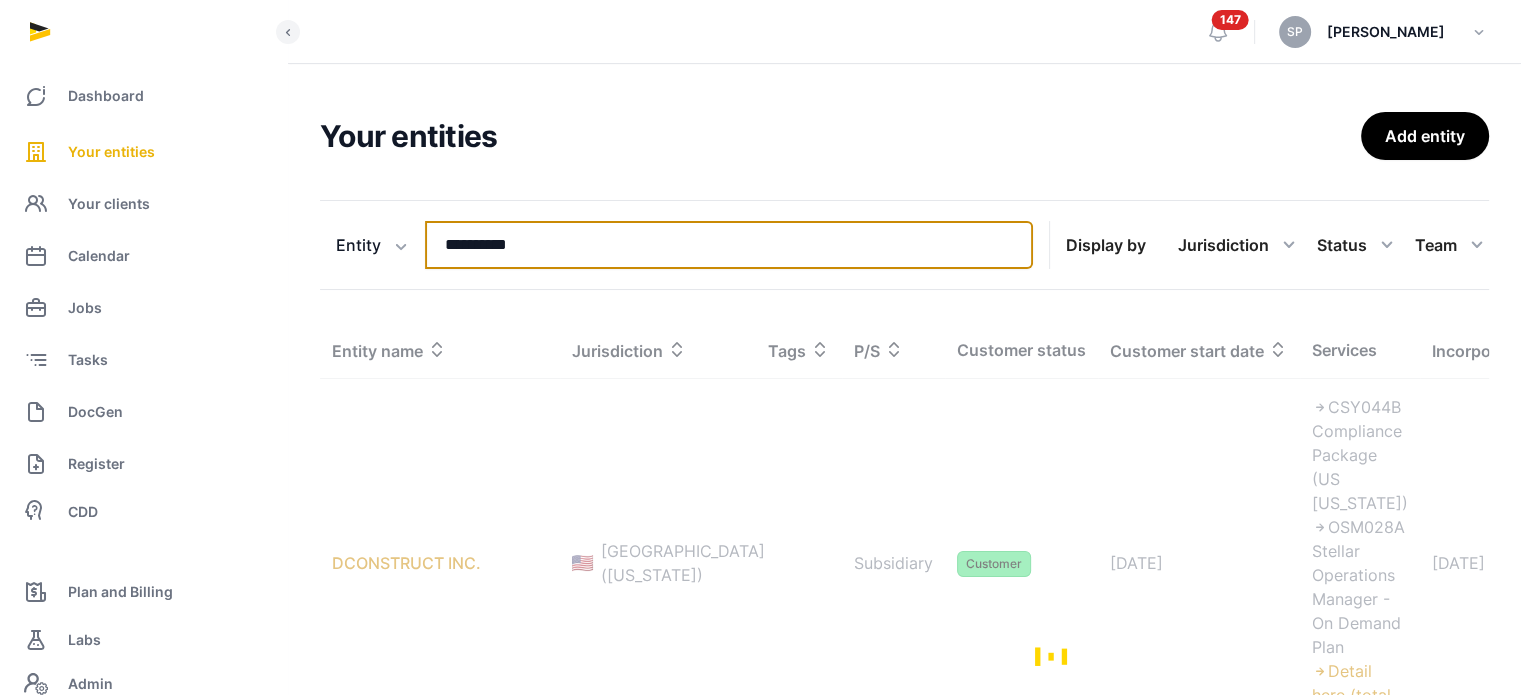type on "**********" 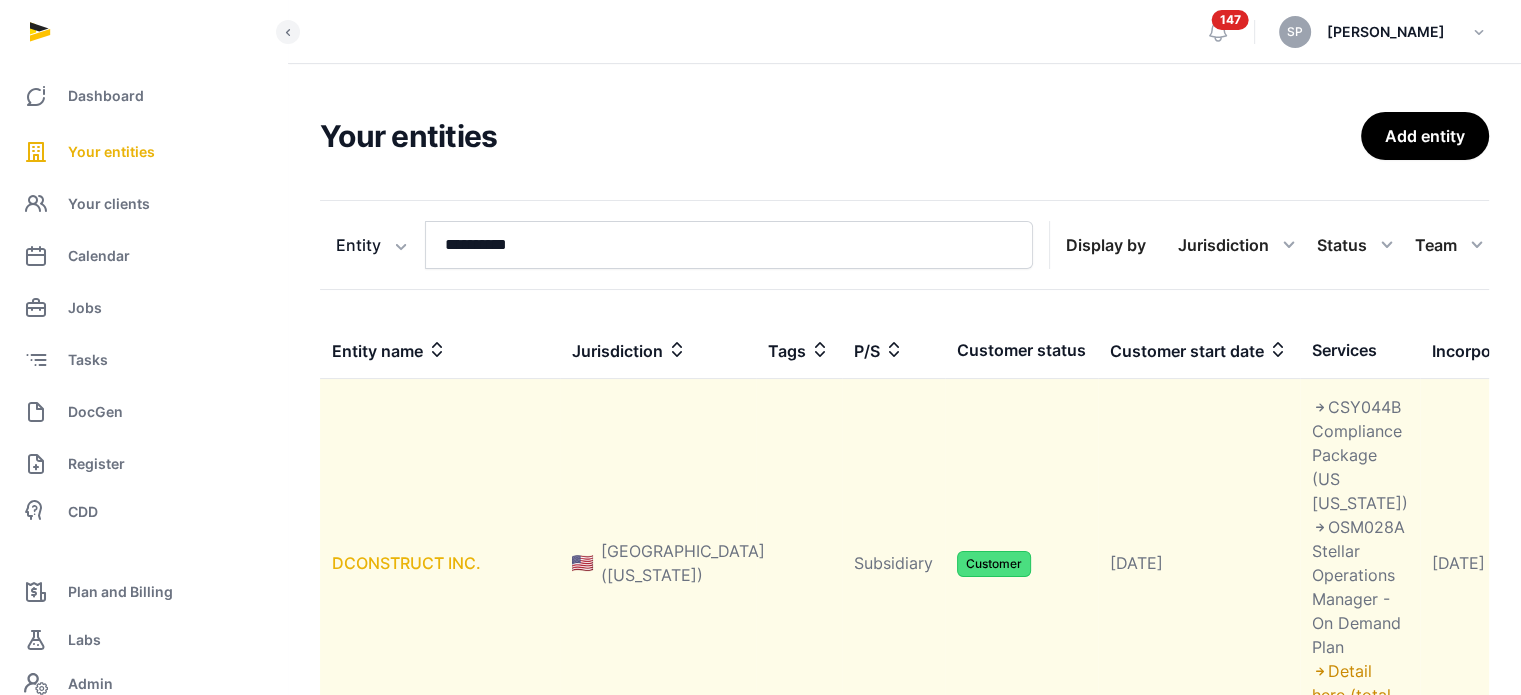 click on "DCONSTRUCT INC." at bounding box center [406, 563] 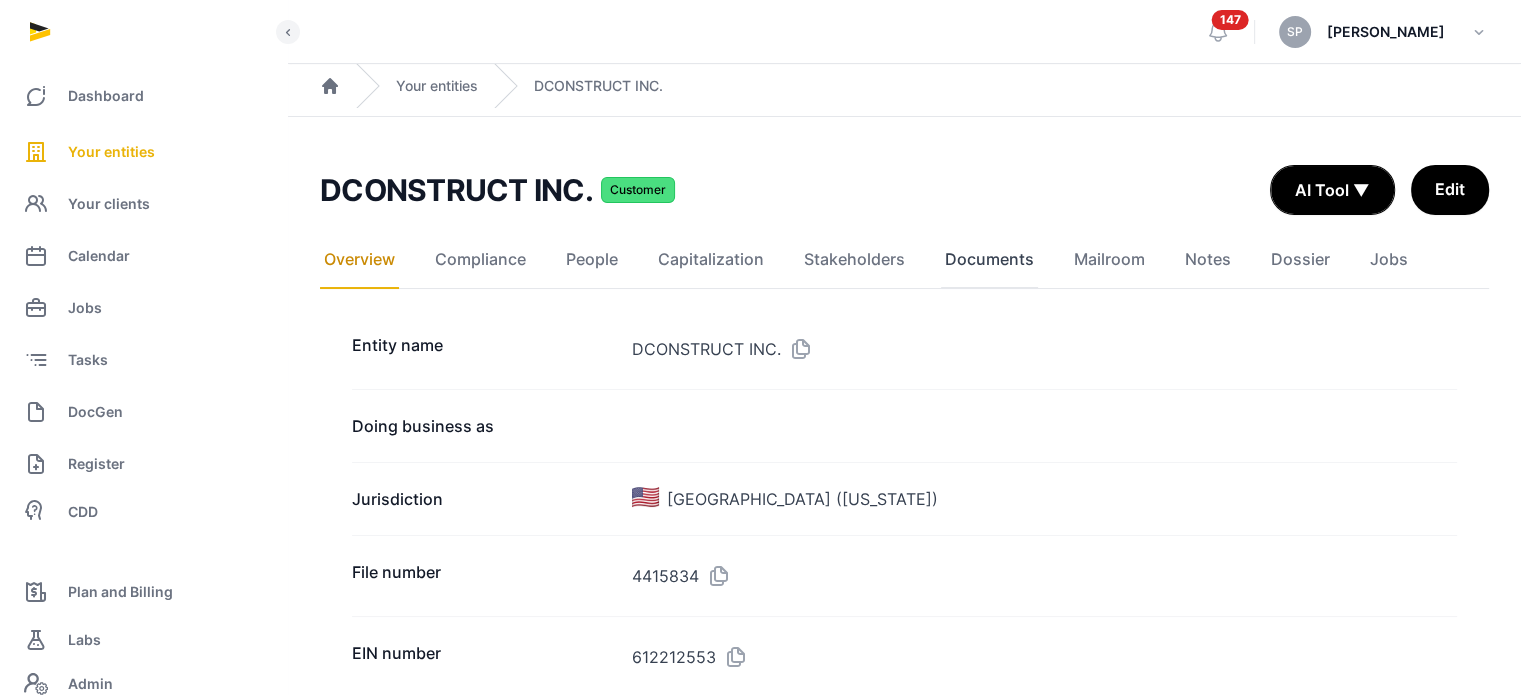 click on "Documents" 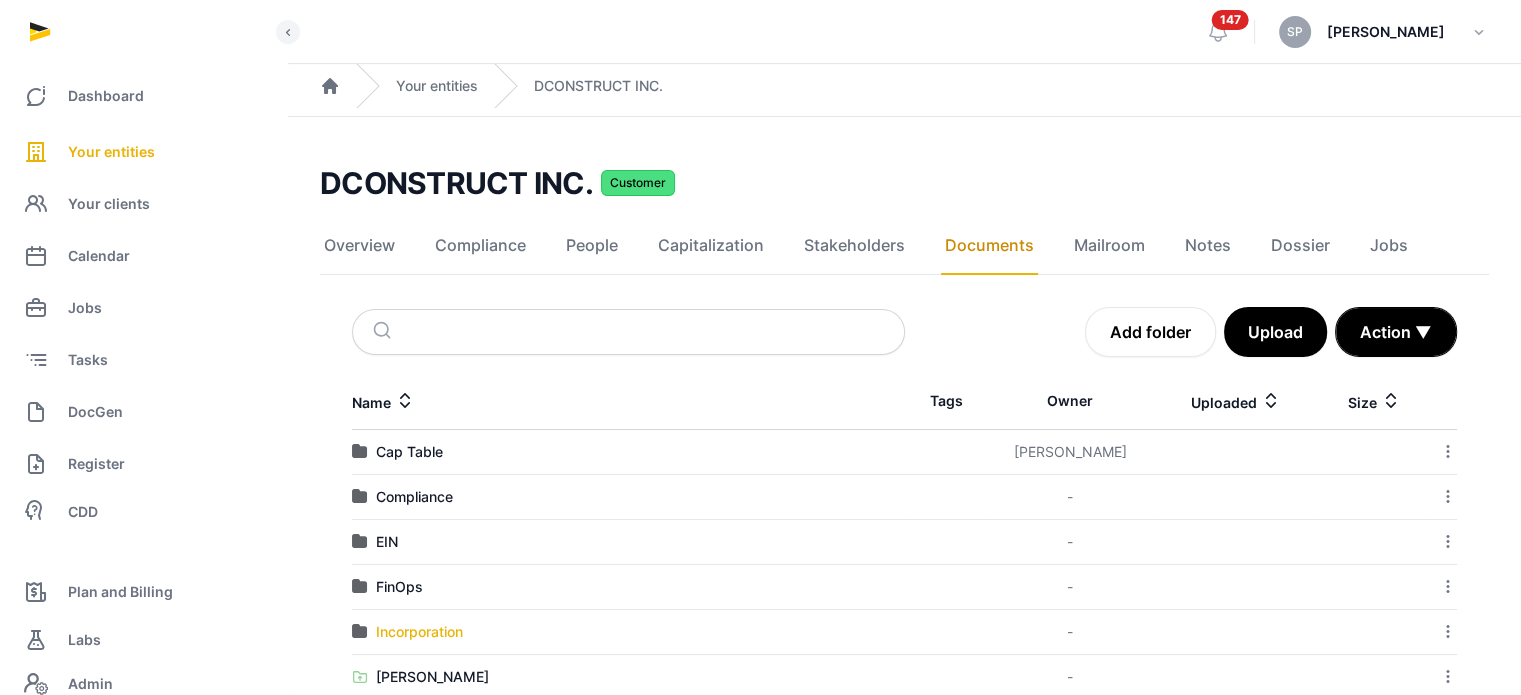 click on "Incorporation" at bounding box center (419, 632) 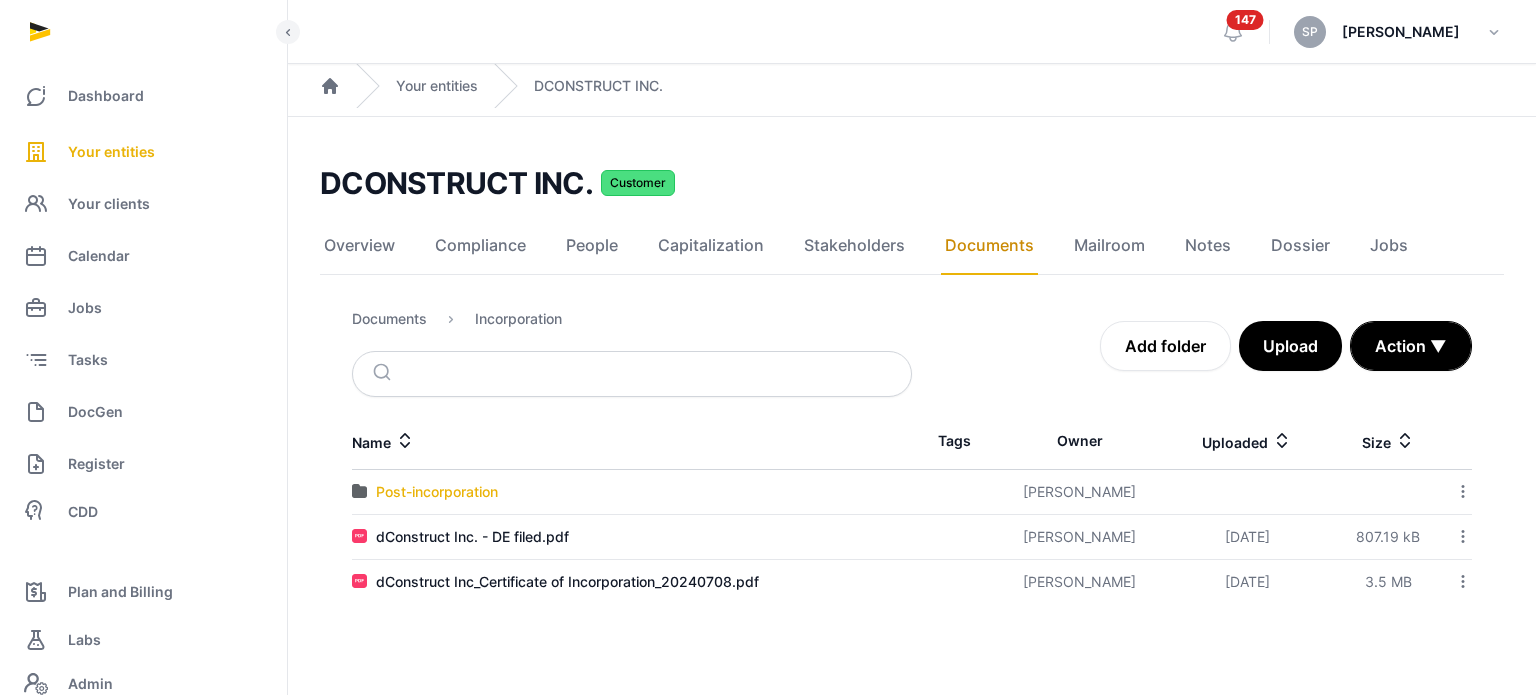 click on "Post-incorporation" at bounding box center [437, 492] 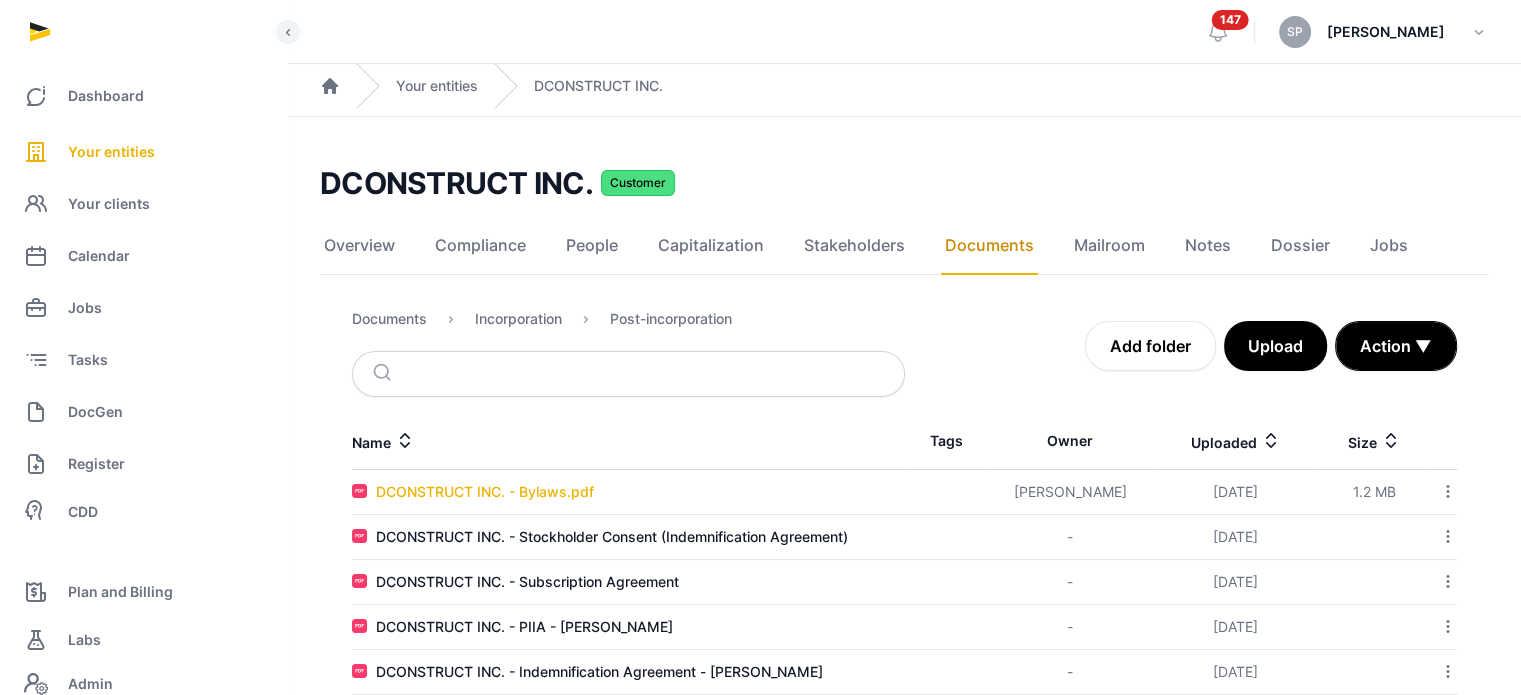 click on "DCONSTRUCT INC. - Bylaws.pdf" at bounding box center [485, 492] 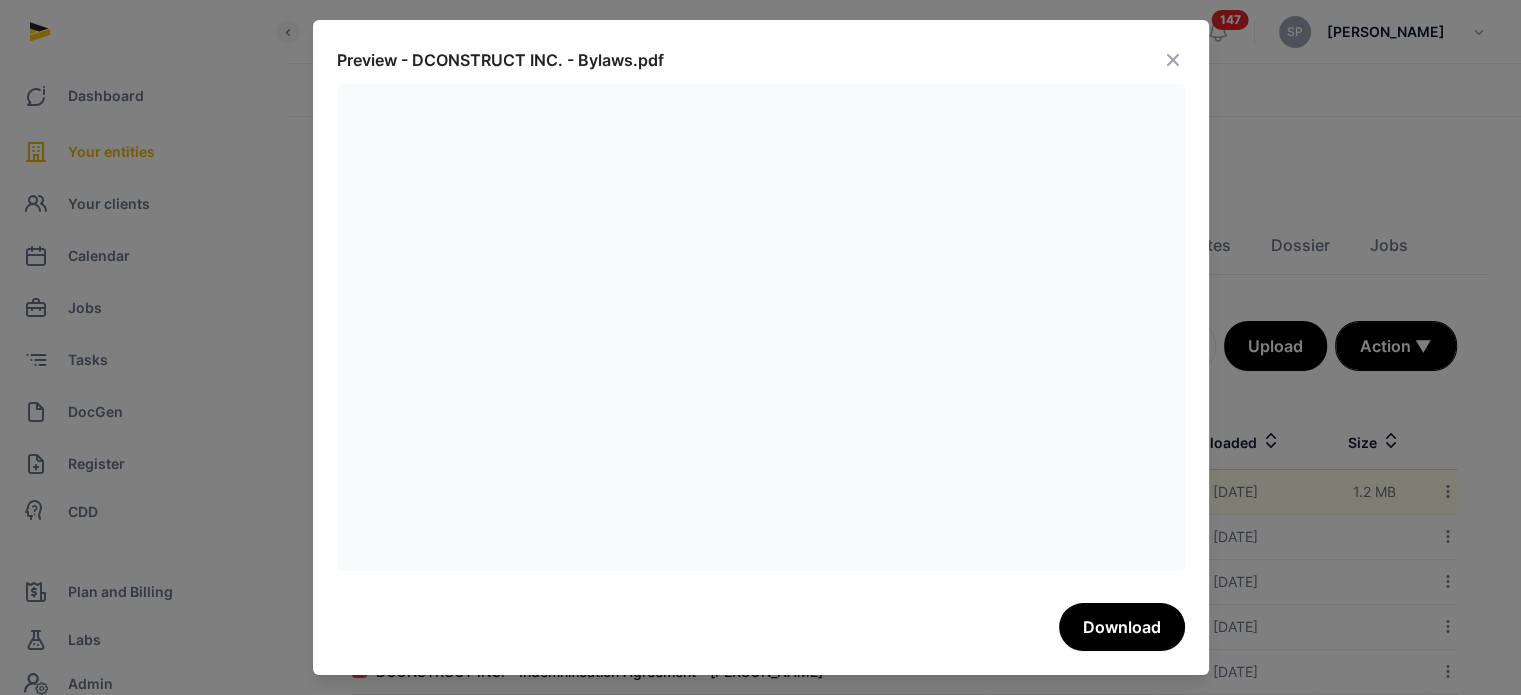 click at bounding box center [1173, 60] 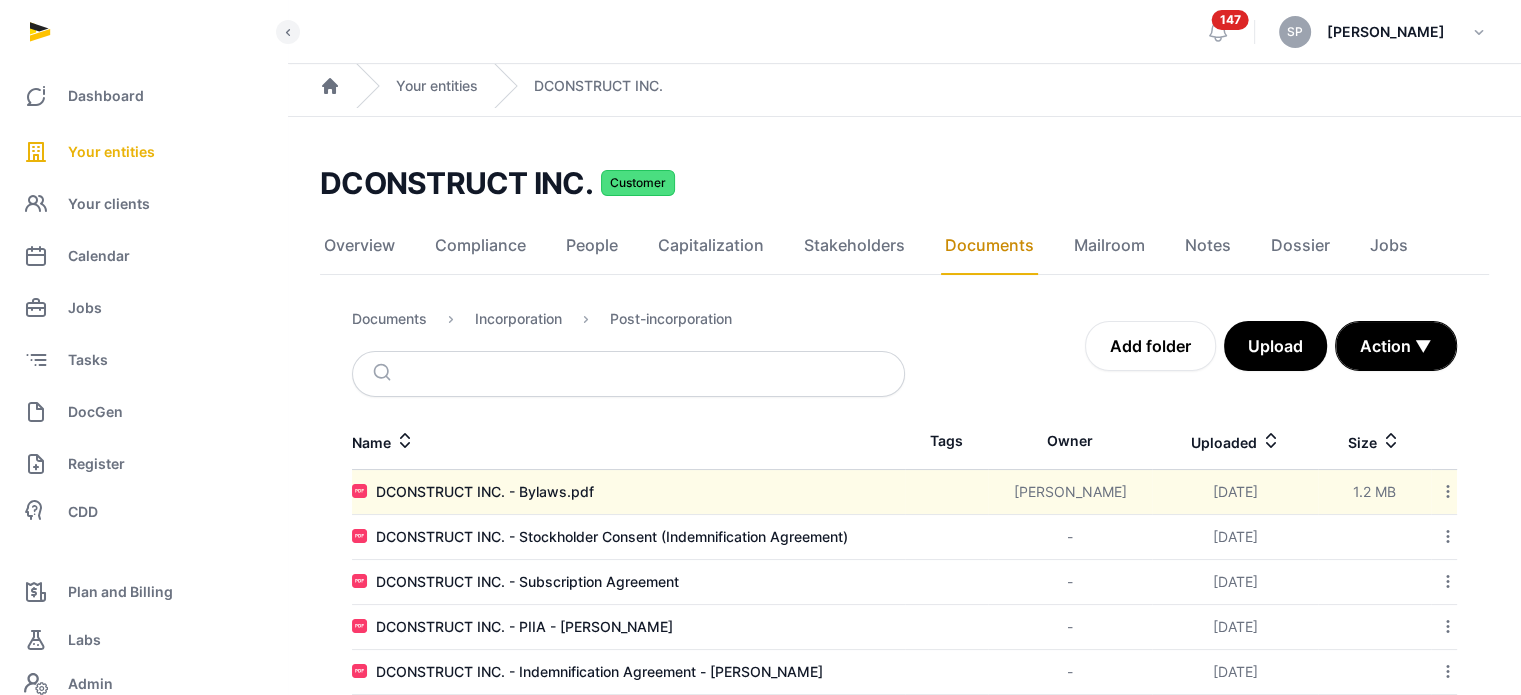 scroll, scrollTop: 126, scrollLeft: 0, axis: vertical 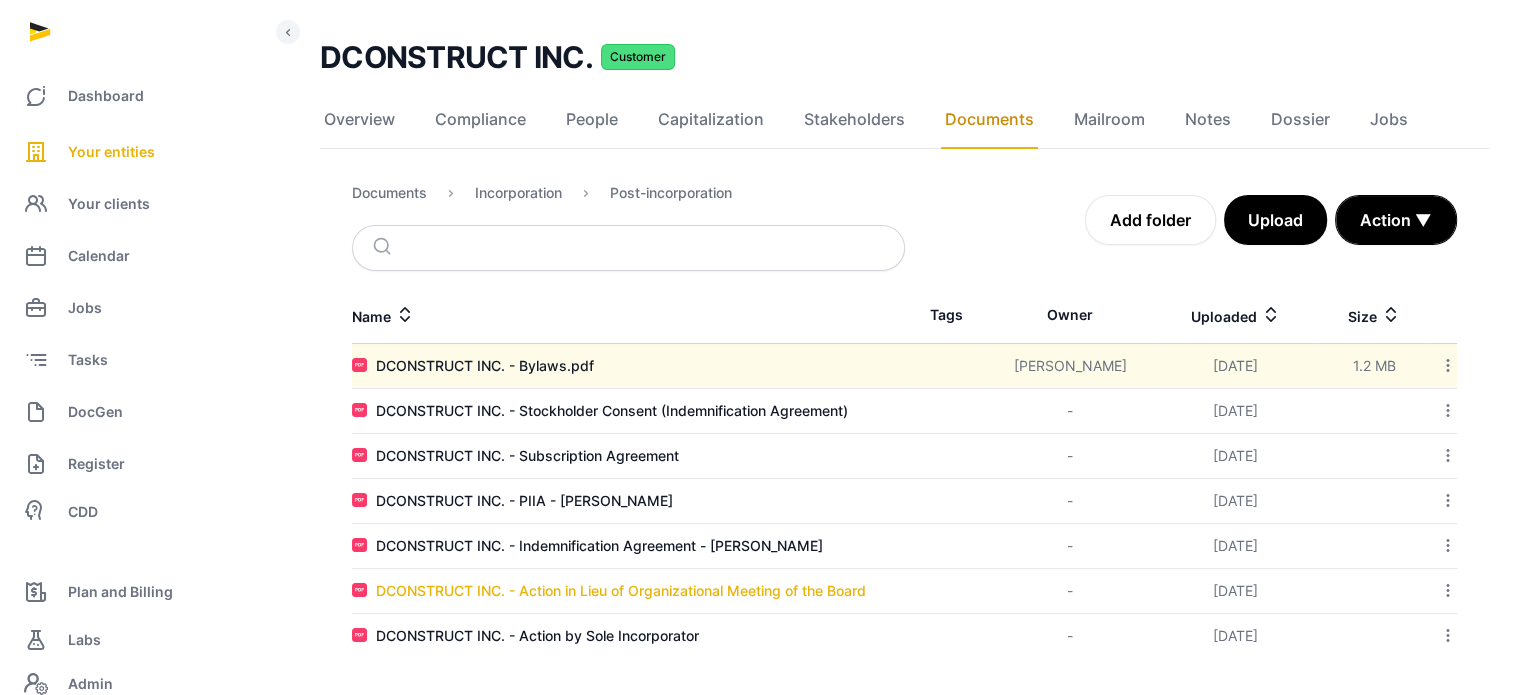 click on "DCONSTRUCT INC. - Action in Lieu of Organizational Meeting of the Board" at bounding box center [621, 591] 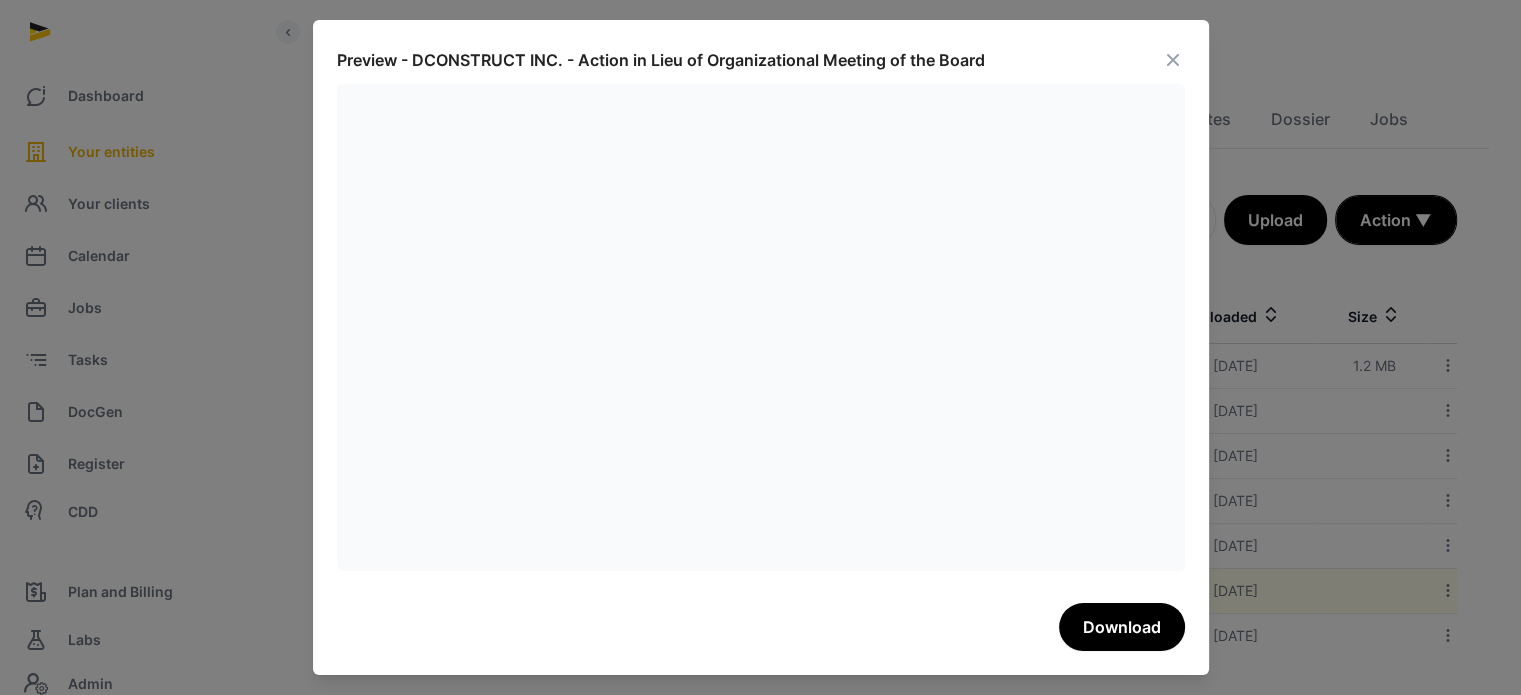 click at bounding box center [1173, 60] 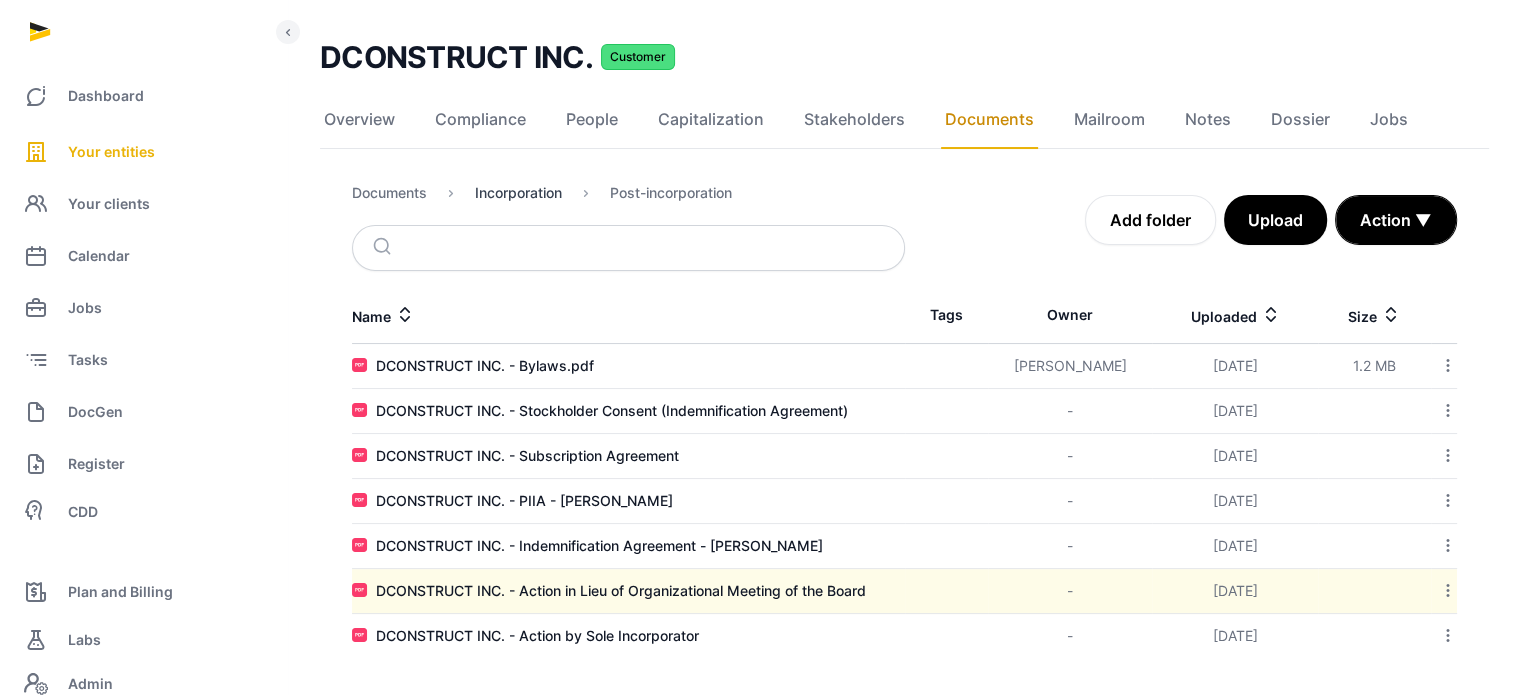 click on "Incorporation" at bounding box center [518, 193] 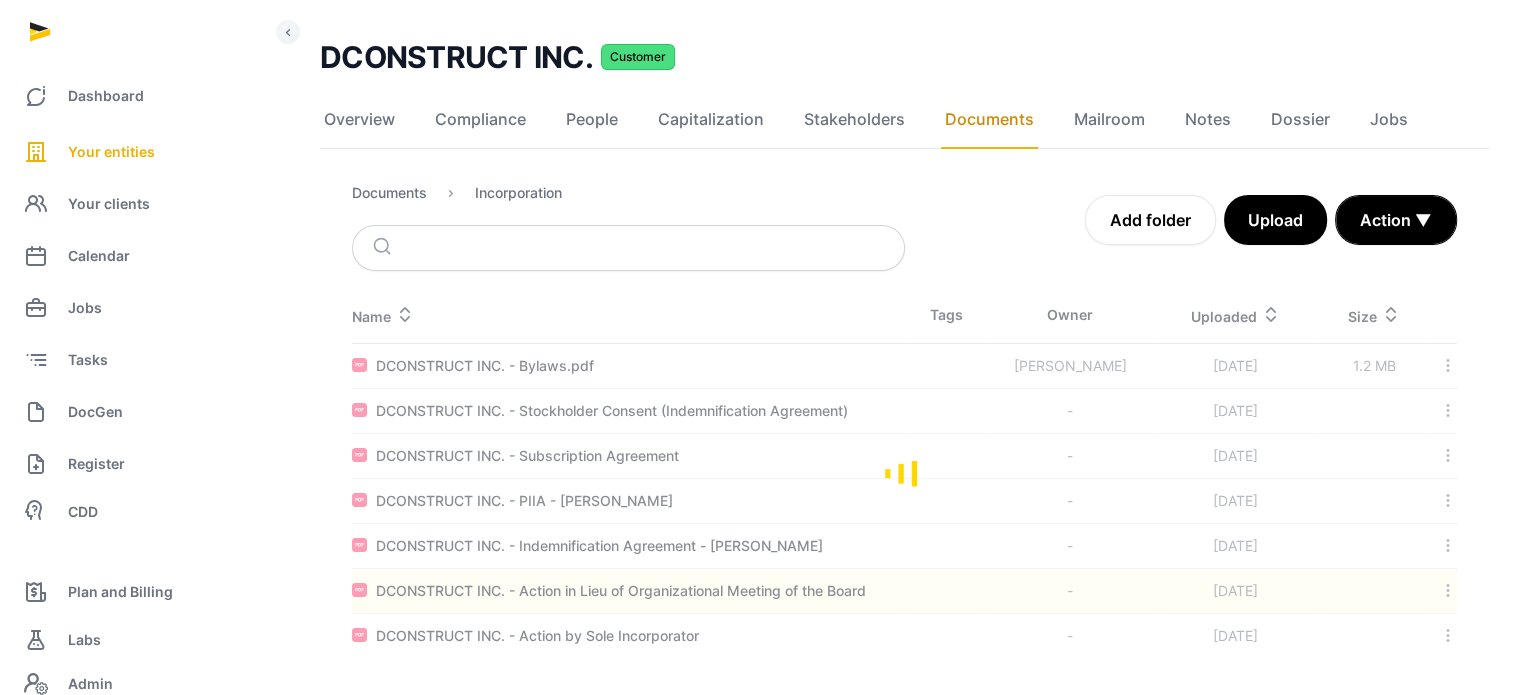 scroll, scrollTop: 0, scrollLeft: 0, axis: both 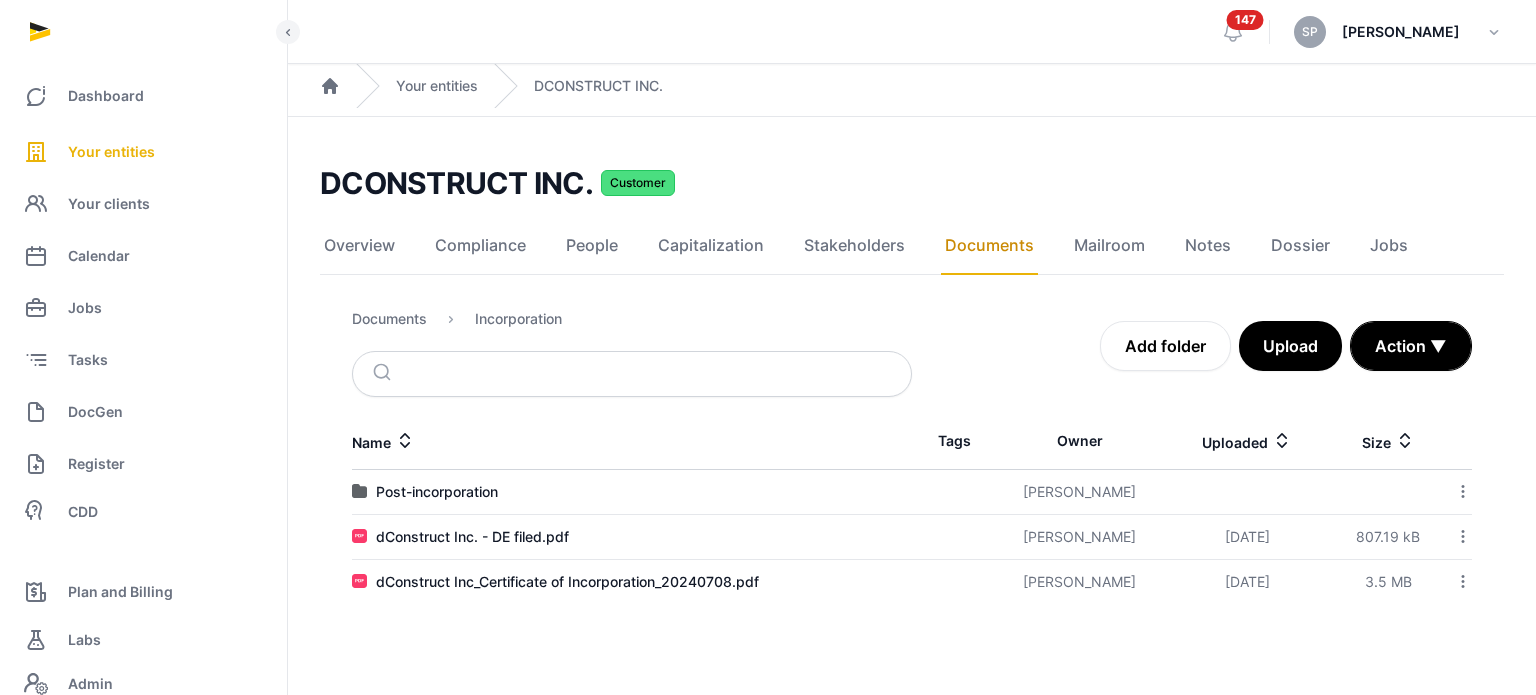 click on "DCONSTRUCT INC. Customer Documents Overview Compliance People Capitalization Stakeholders Documents Mailroom Notes Dossier Jobs Overview  Compliance  People  Capitalization  Stakeholders  Documents  Mailroom  Notes  Dossier  Jobs   Documents  Incorporation
Add folder   Upload   Action ▼  Start select  Move   Delete   Name  Tags Owner  Uploaded   Size  Post-incorporation Benjamin Ong  Download Folder   Edit properties   Change owner   Copy link   Move   Copy & Move   Delete  dConstruct Inc. - DE filed.pdf Anna Santos 2024-08-02 807.19 kB  Download   Edit properties   Change owner   Copy link   Move   Copy & Move   Delete  dConstruct Inc_Certificate of Incorporation_20240708.pdf Anna Santos 2024-07-25 3.5 MB  Download   Edit properties   Change owner   Copy link   Move   Copy & Move   Delete" 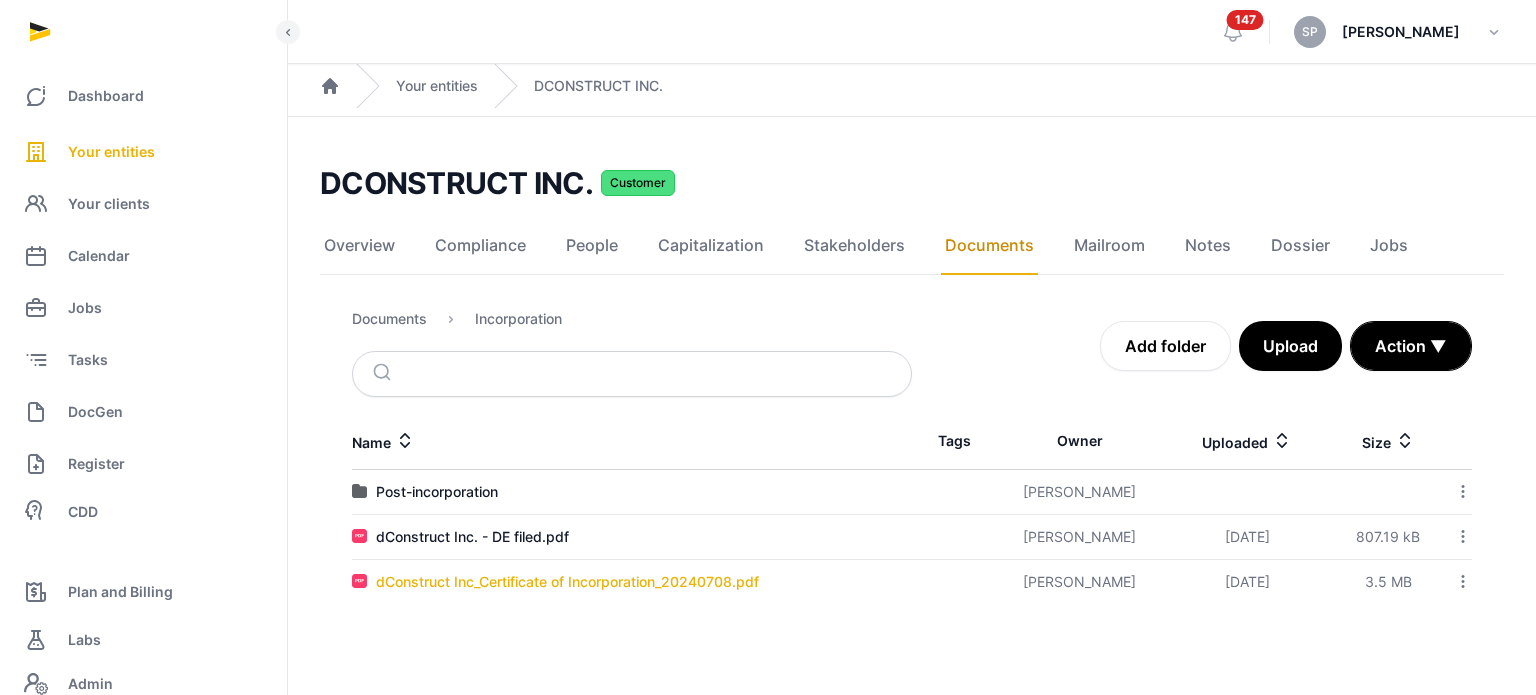click on "dConstruct Inc_Certificate of Incorporation_20240708.pdf" at bounding box center [567, 582] 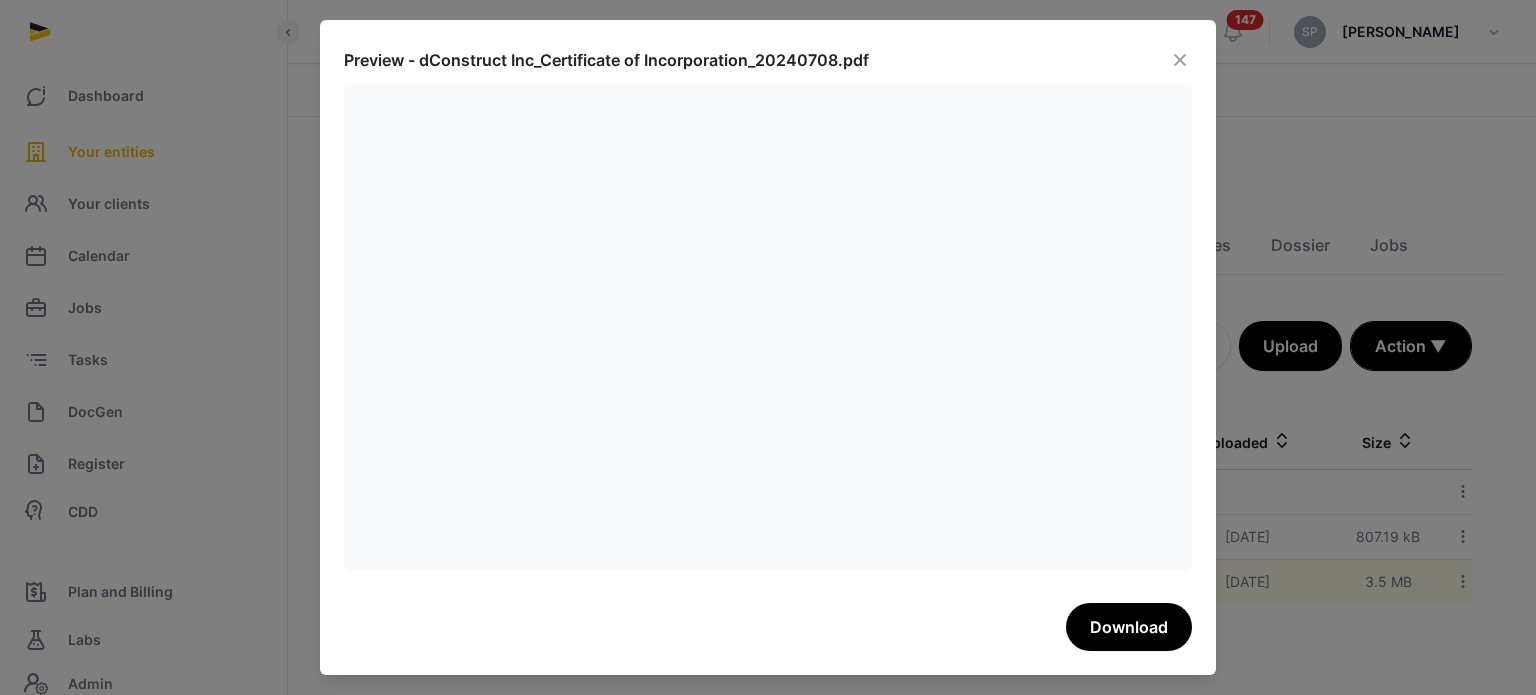 click at bounding box center [1180, 60] 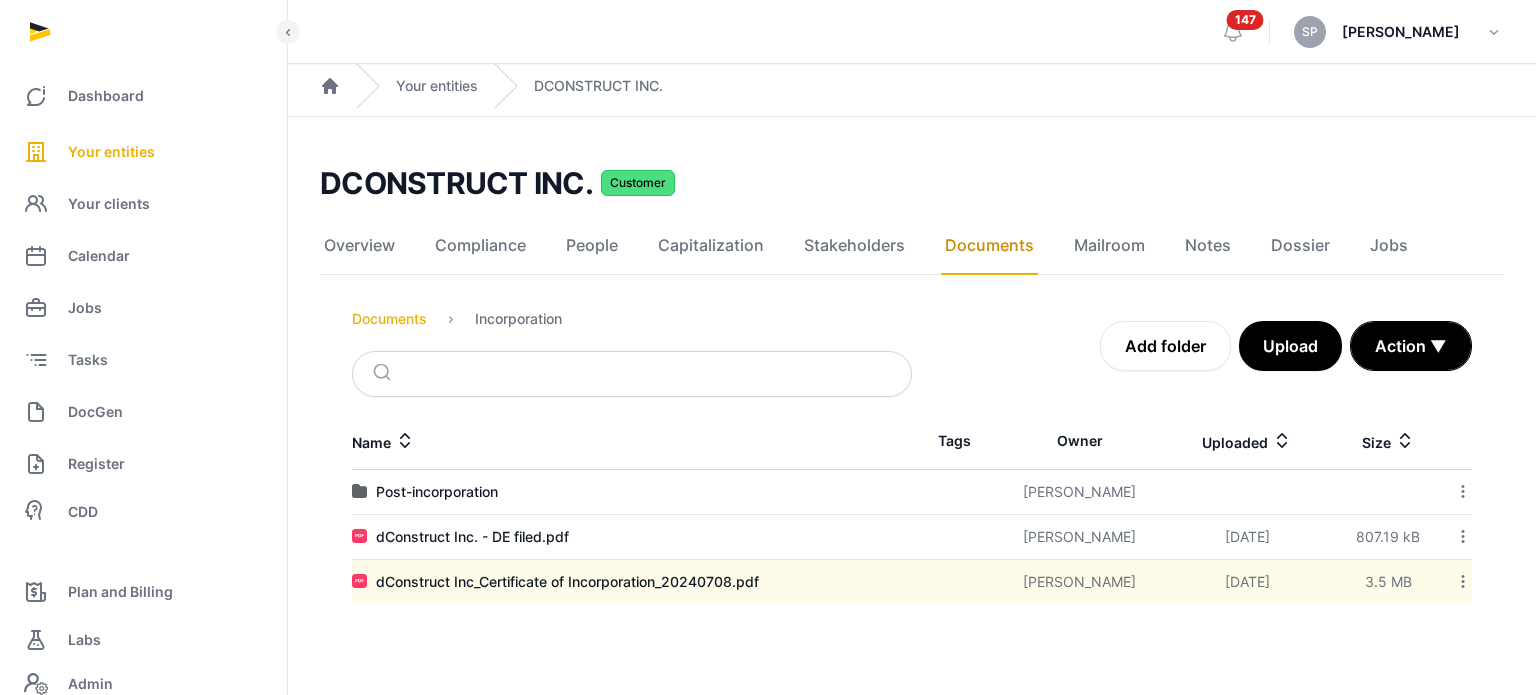 click on "Documents" at bounding box center [389, 319] 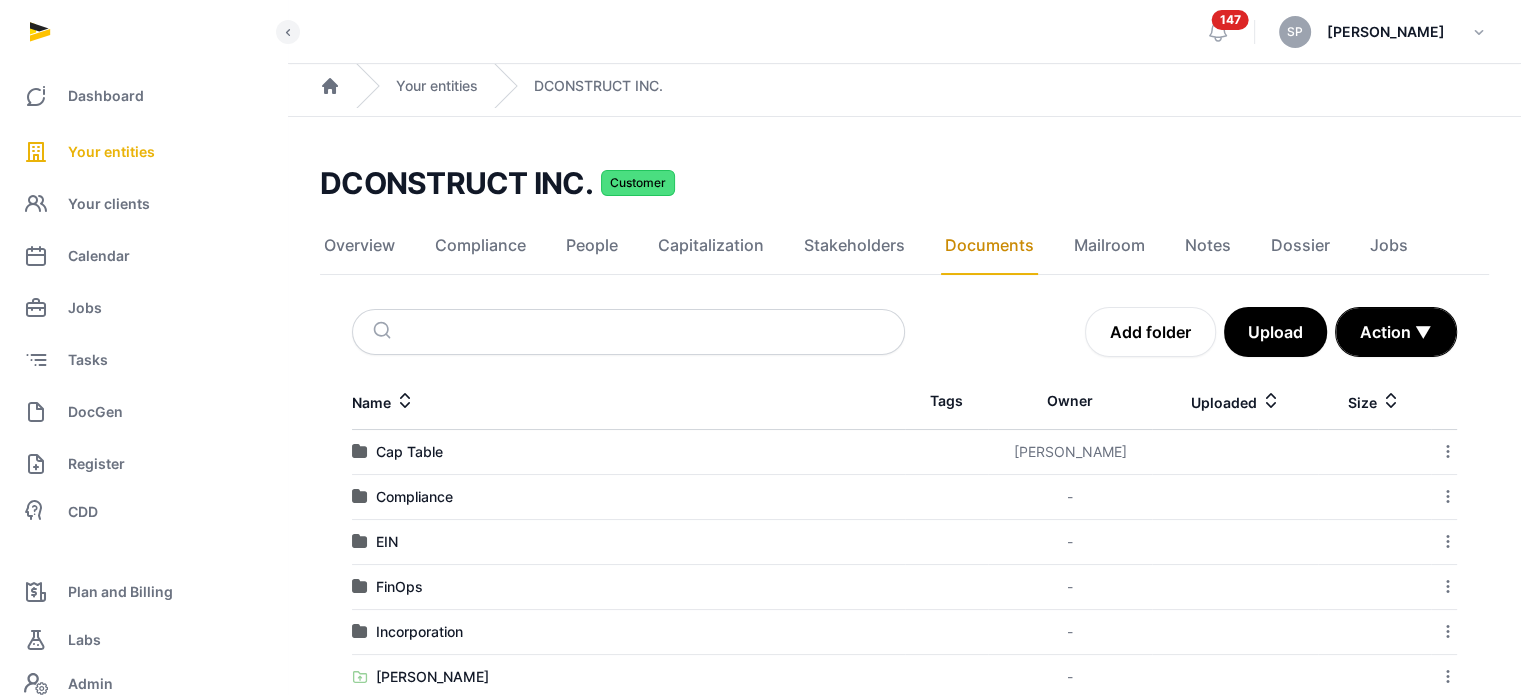 scroll, scrollTop: 86, scrollLeft: 0, axis: vertical 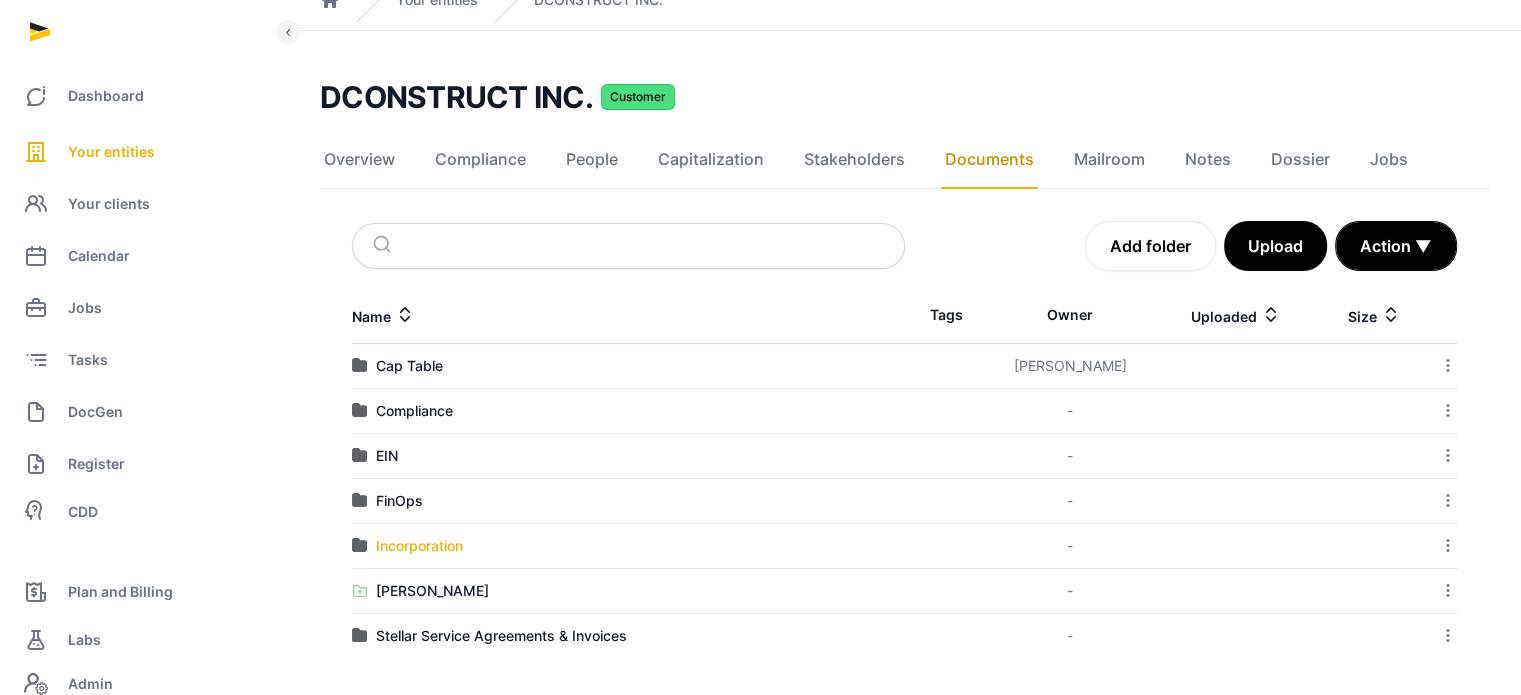 click on "Incorporation" at bounding box center [419, 546] 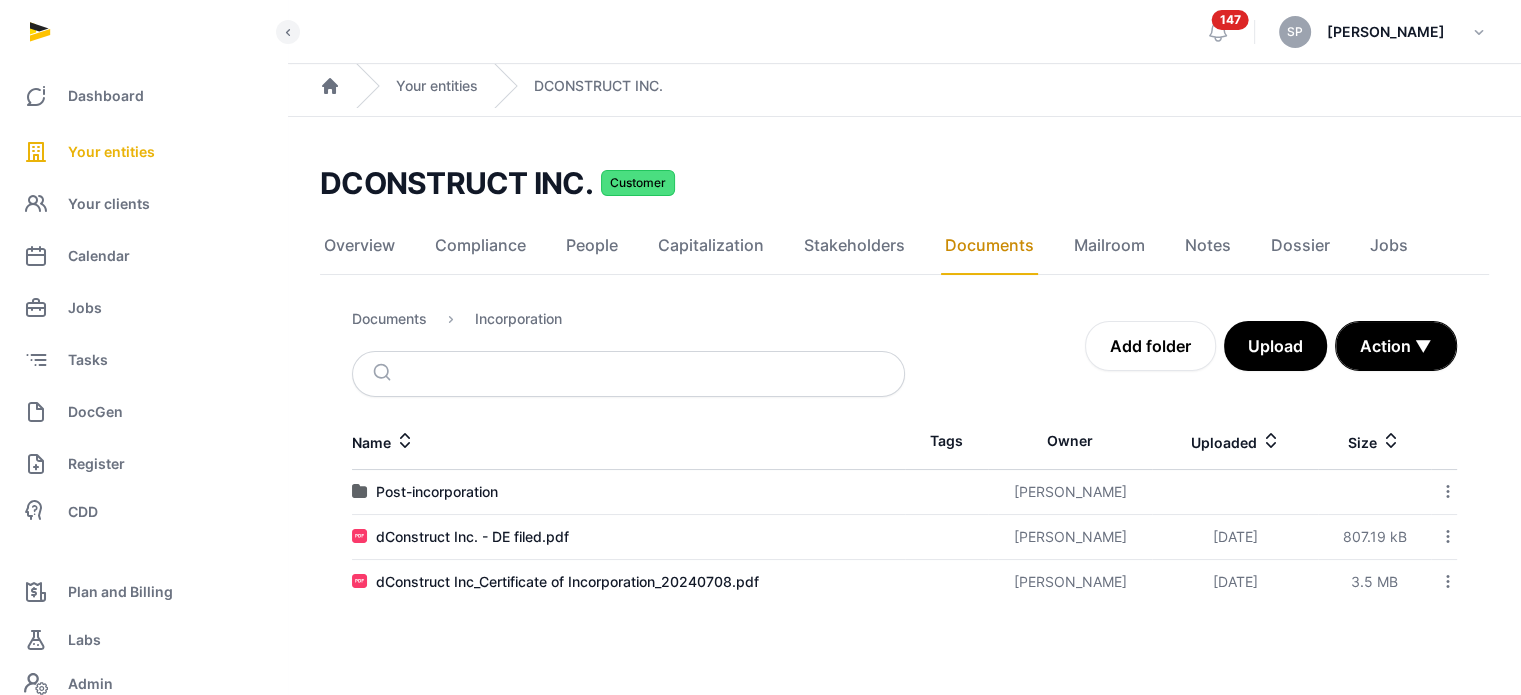 scroll, scrollTop: 0, scrollLeft: 0, axis: both 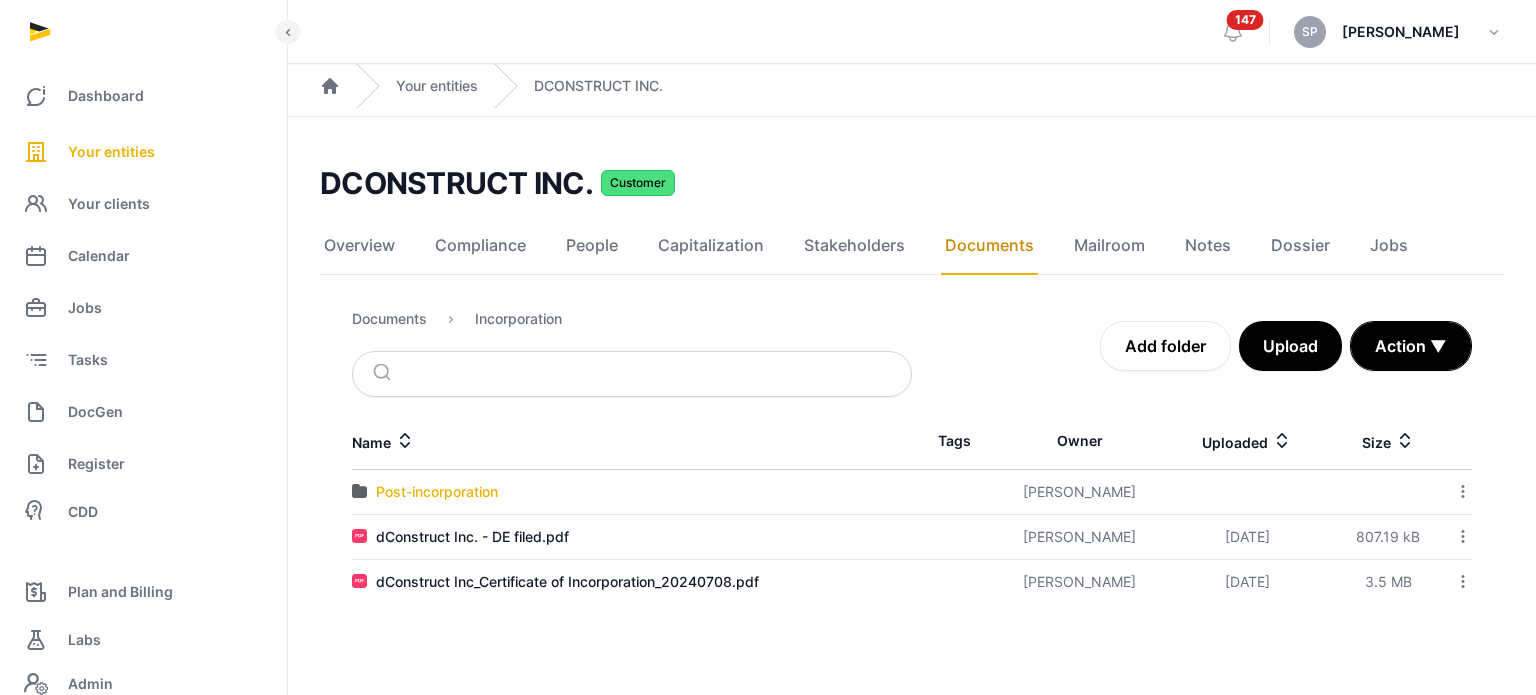 click on "Post-incorporation" at bounding box center [437, 492] 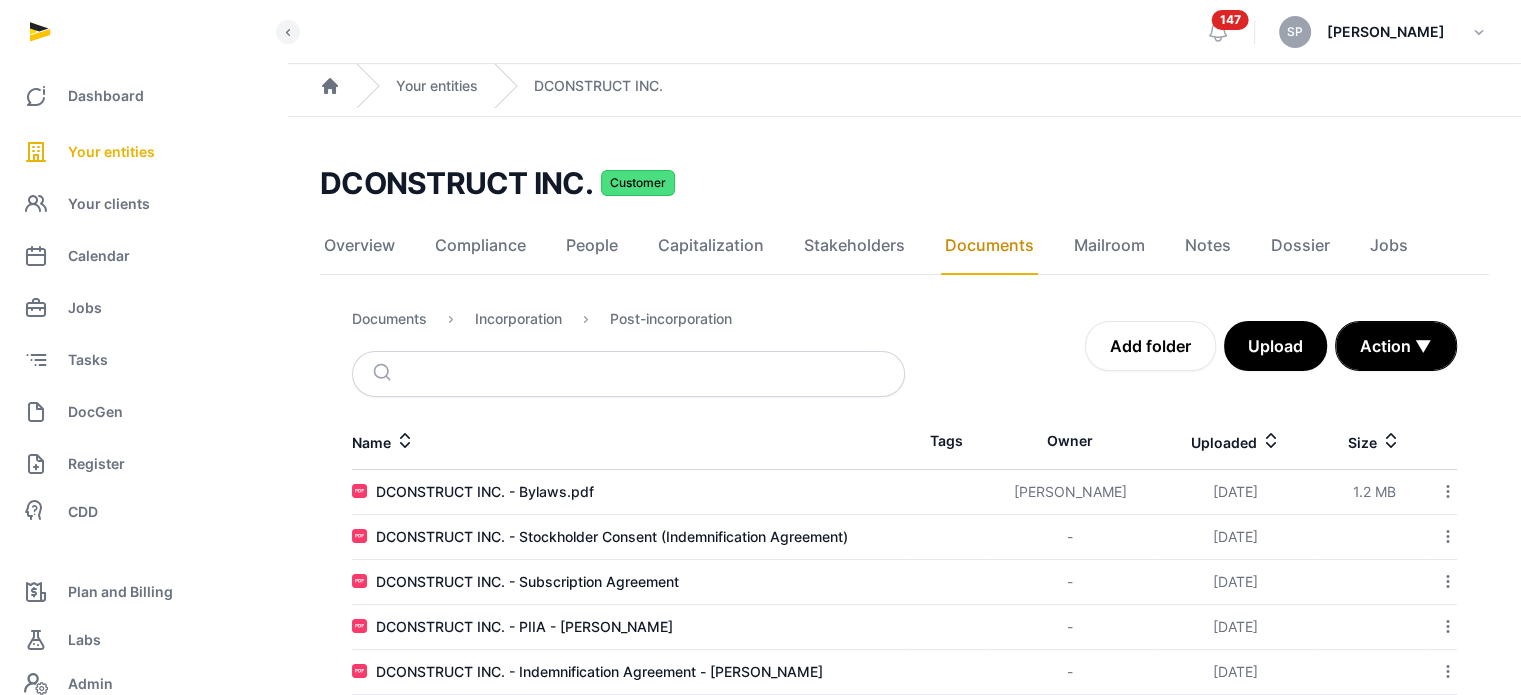 scroll, scrollTop: 126, scrollLeft: 0, axis: vertical 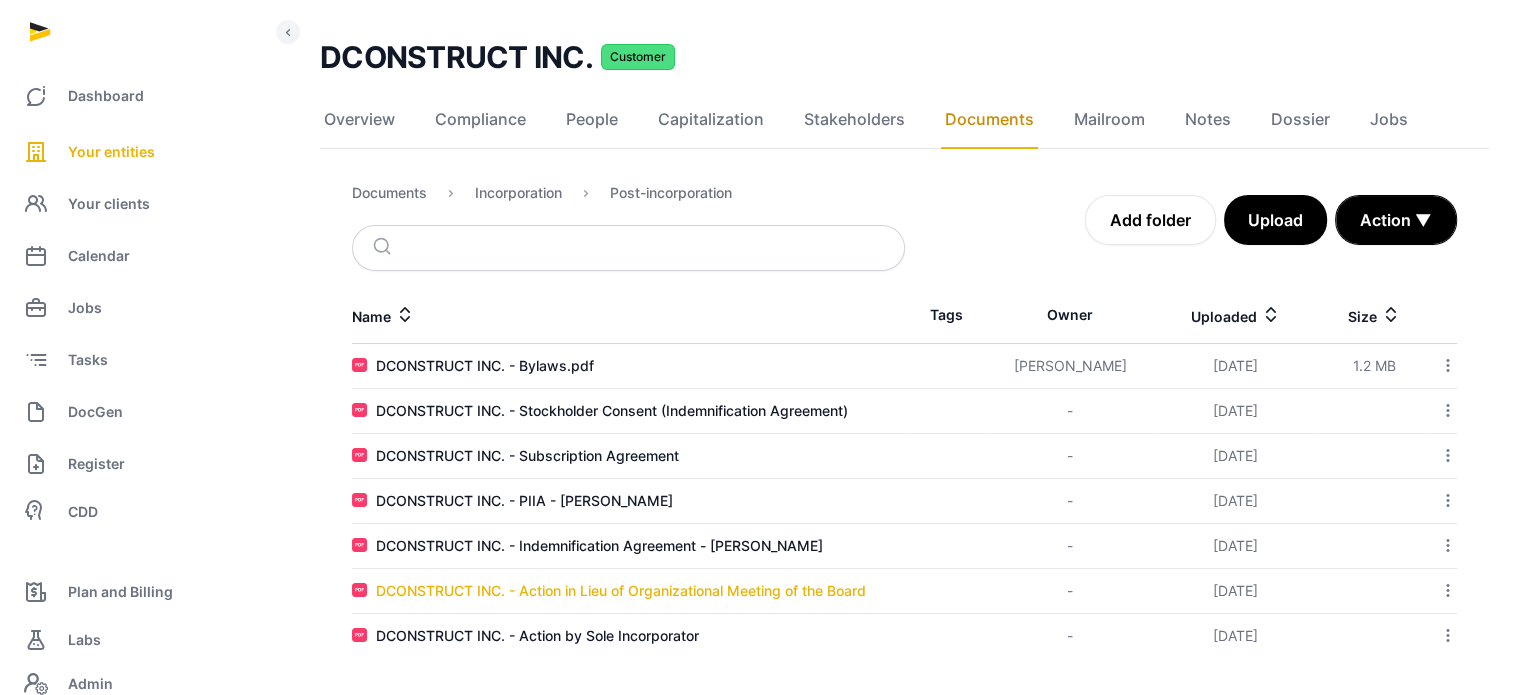 click on "DCONSTRUCT INC. - Action in Lieu of Organizational Meeting of the Board" at bounding box center (621, 591) 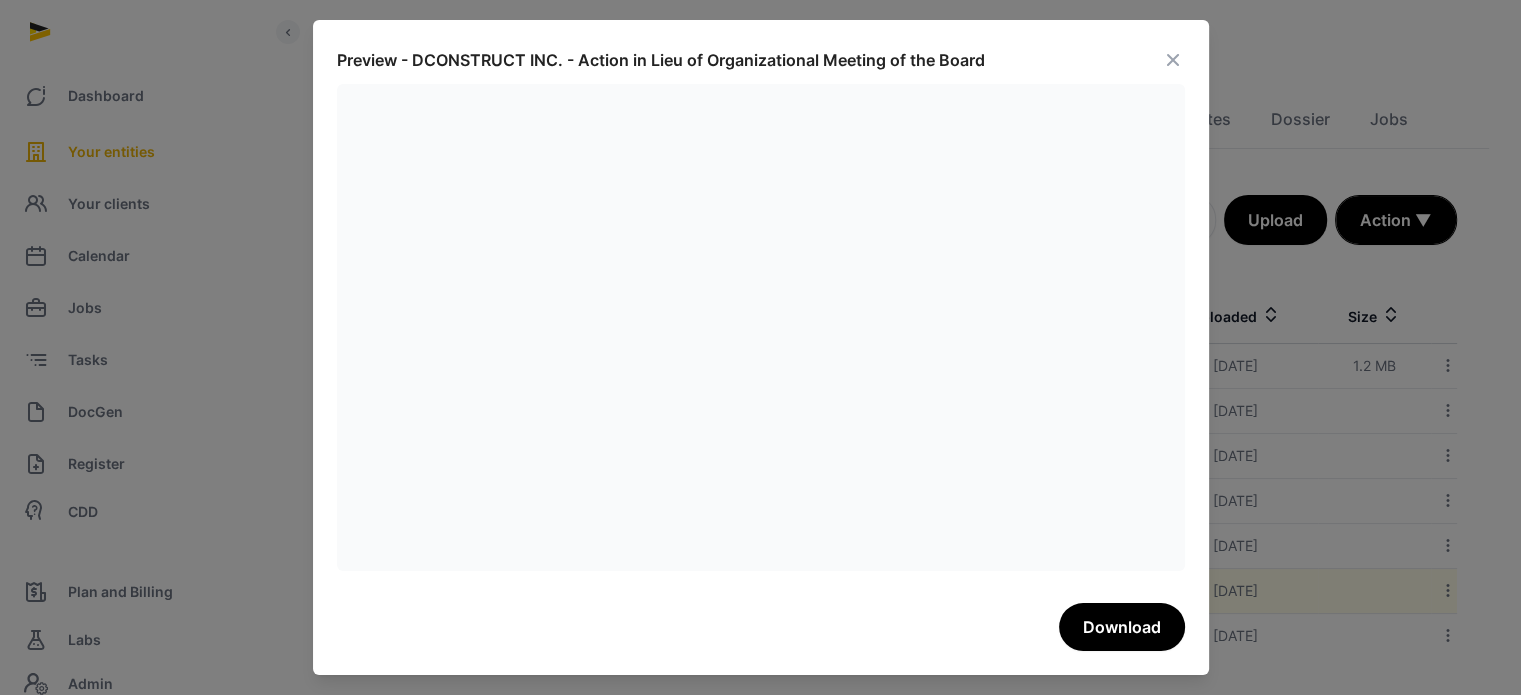 click at bounding box center [1173, 60] 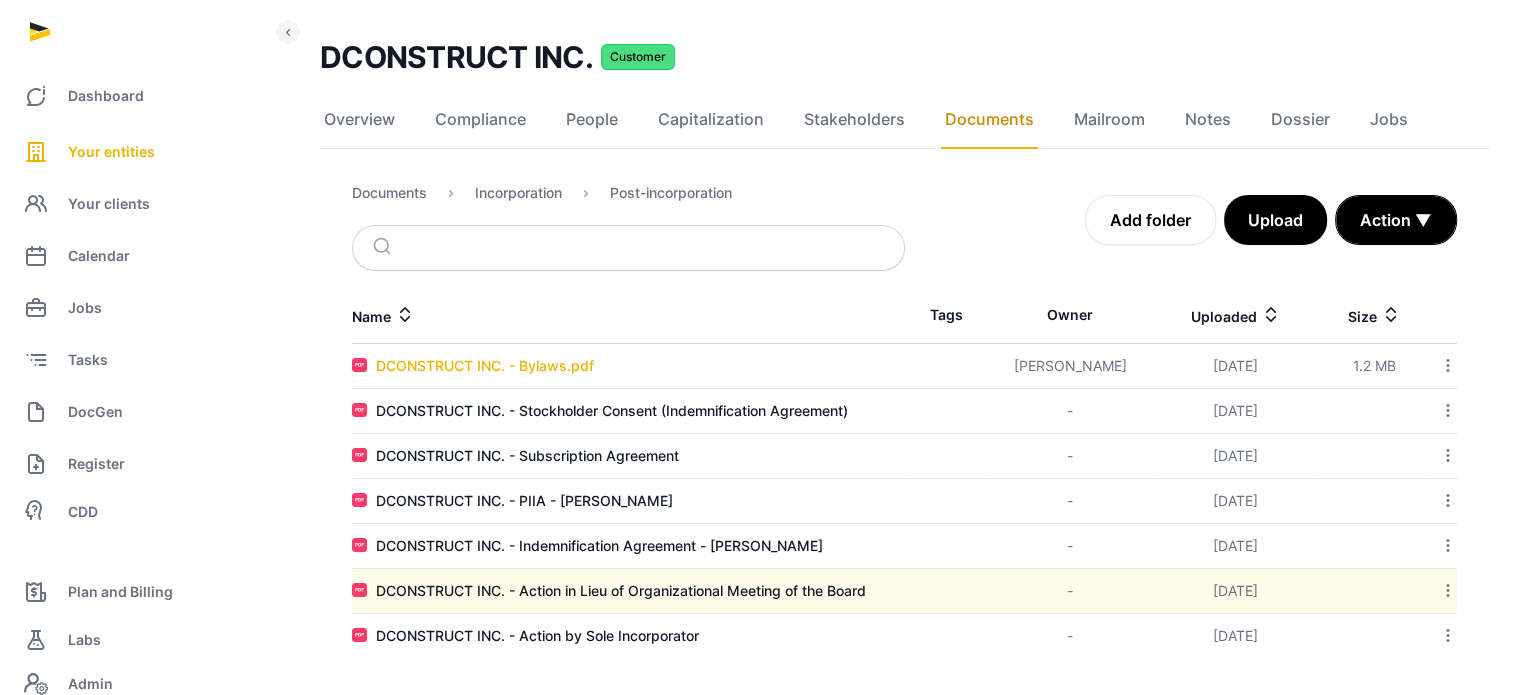 click on "DCONSTRUCT INC. - Bylaws.pdf" at bounding box center [485, 366] 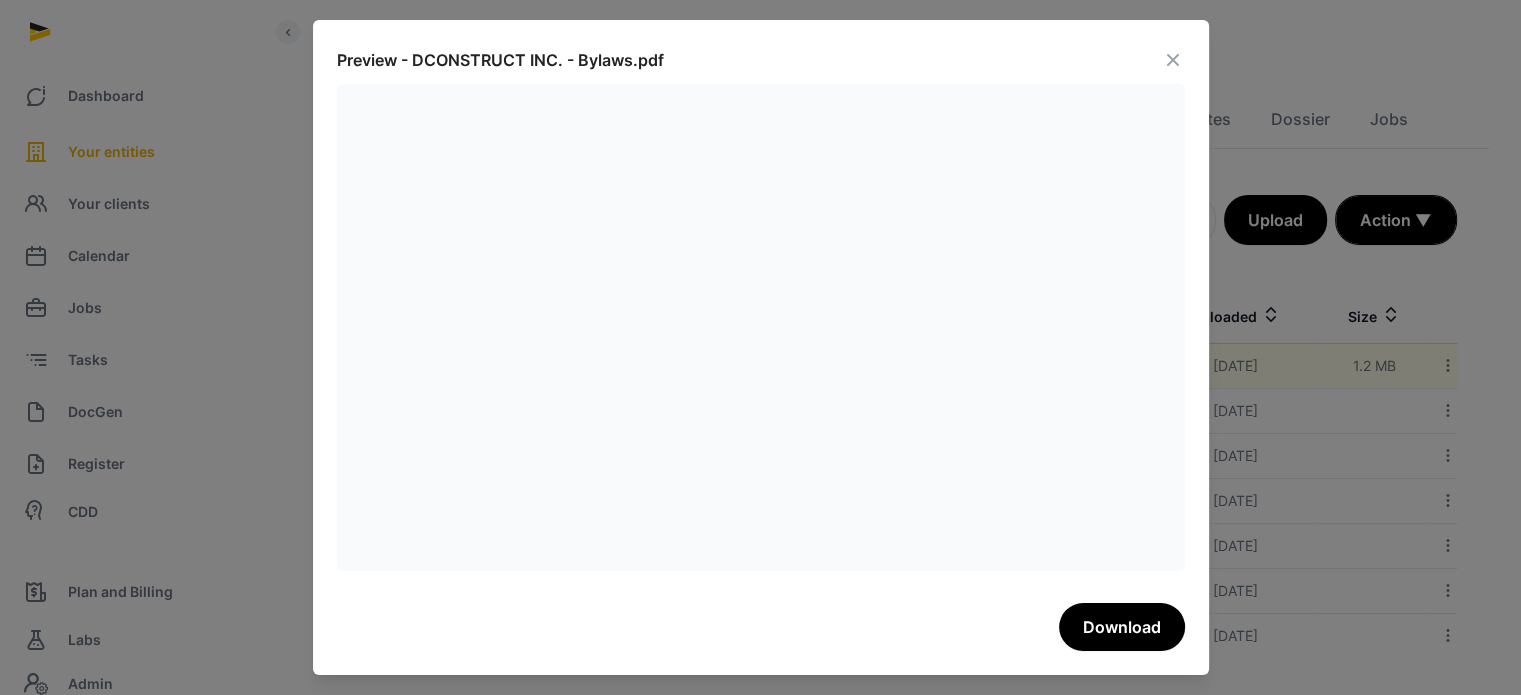 click at bounding box center [1173, 60] 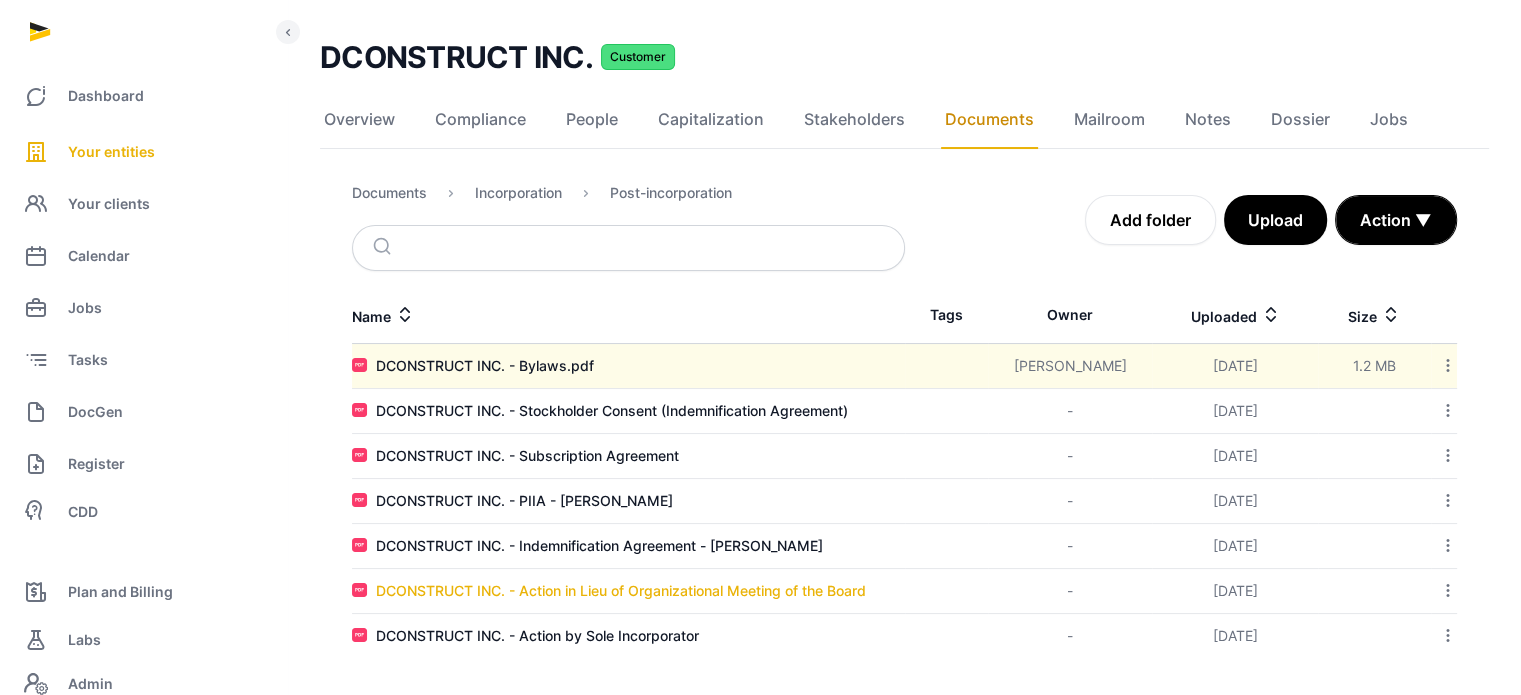 click on "DCONSTRUCT INC. - Action in Lieu of Organizational Meeting of the Board" at bounding box center (621, 591) 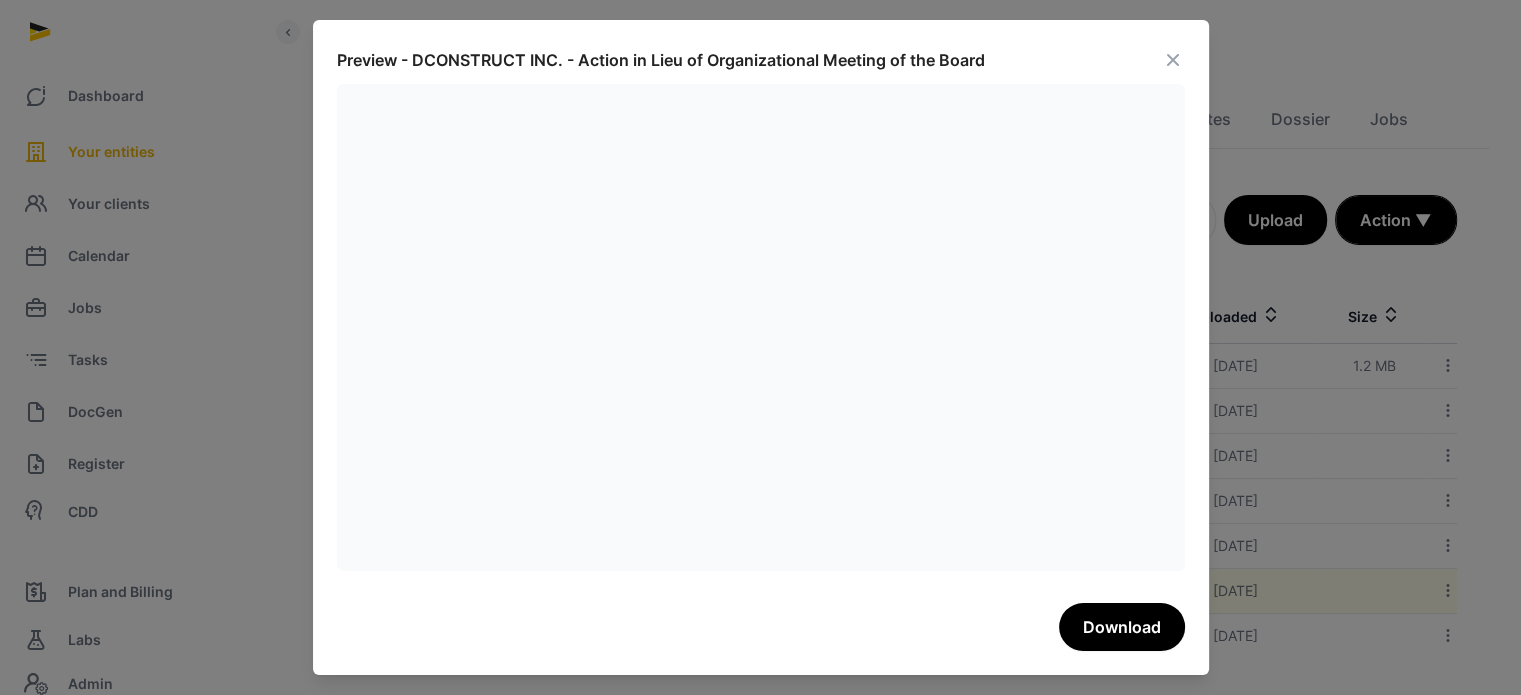 click at bounding box center [1173, 60] 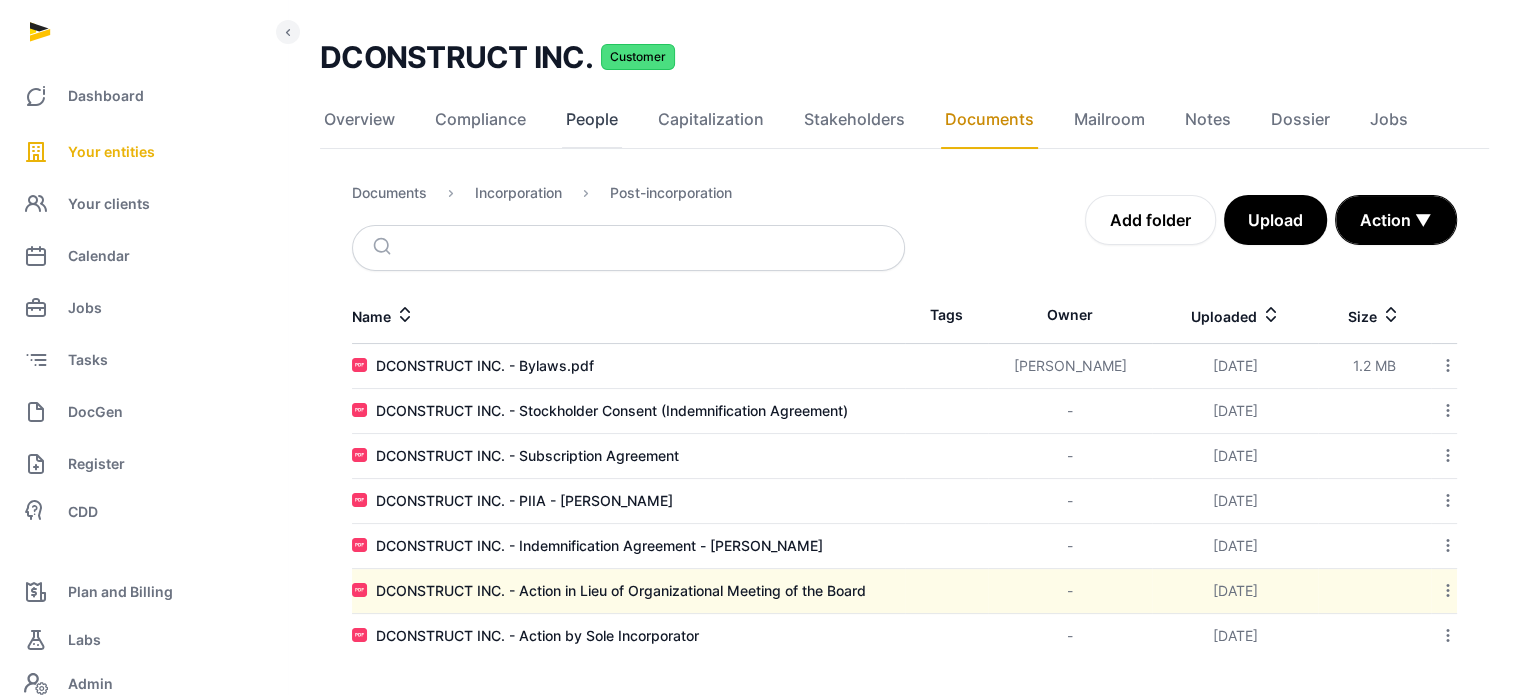 click on "People" 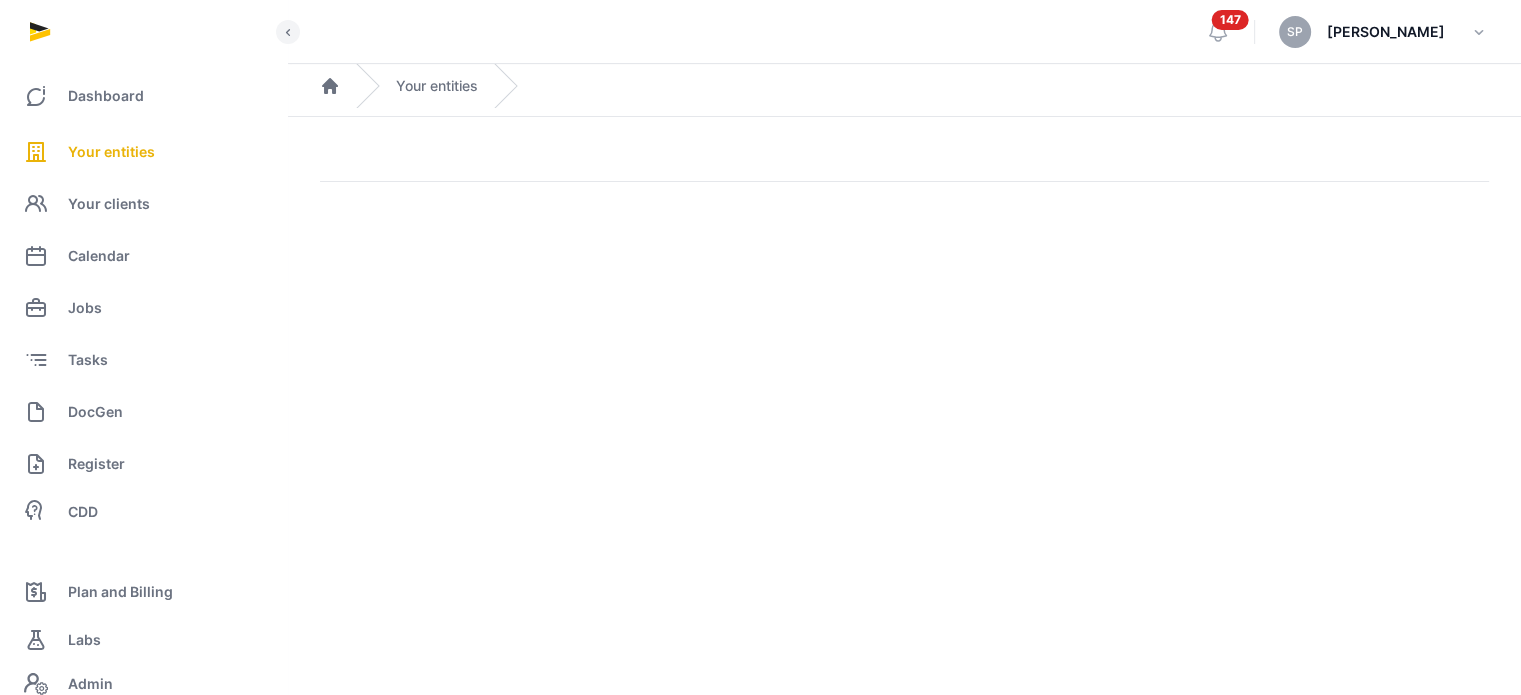 scroll, scrollTop: 0, scrollLeft: 0, axis: both 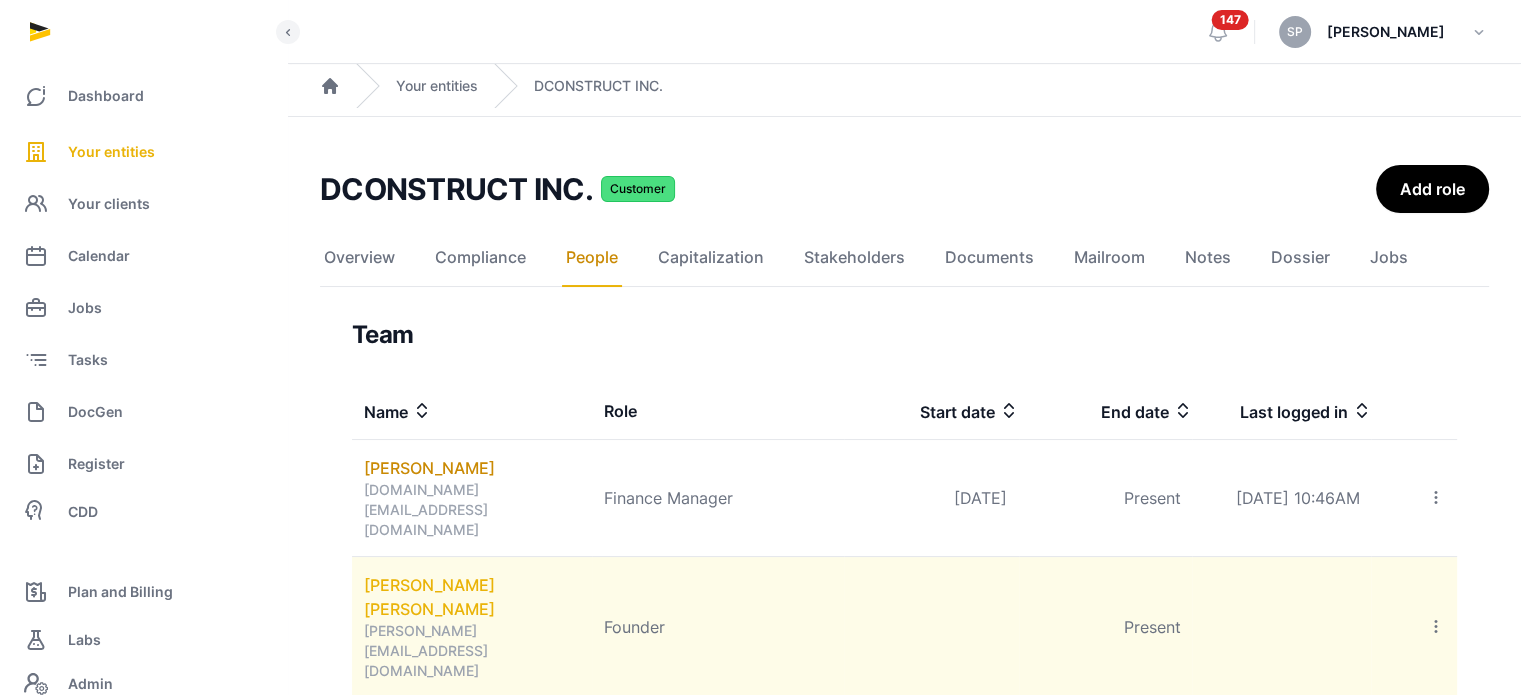 click on "Chinn Lim" at bounding box center (478, 597) 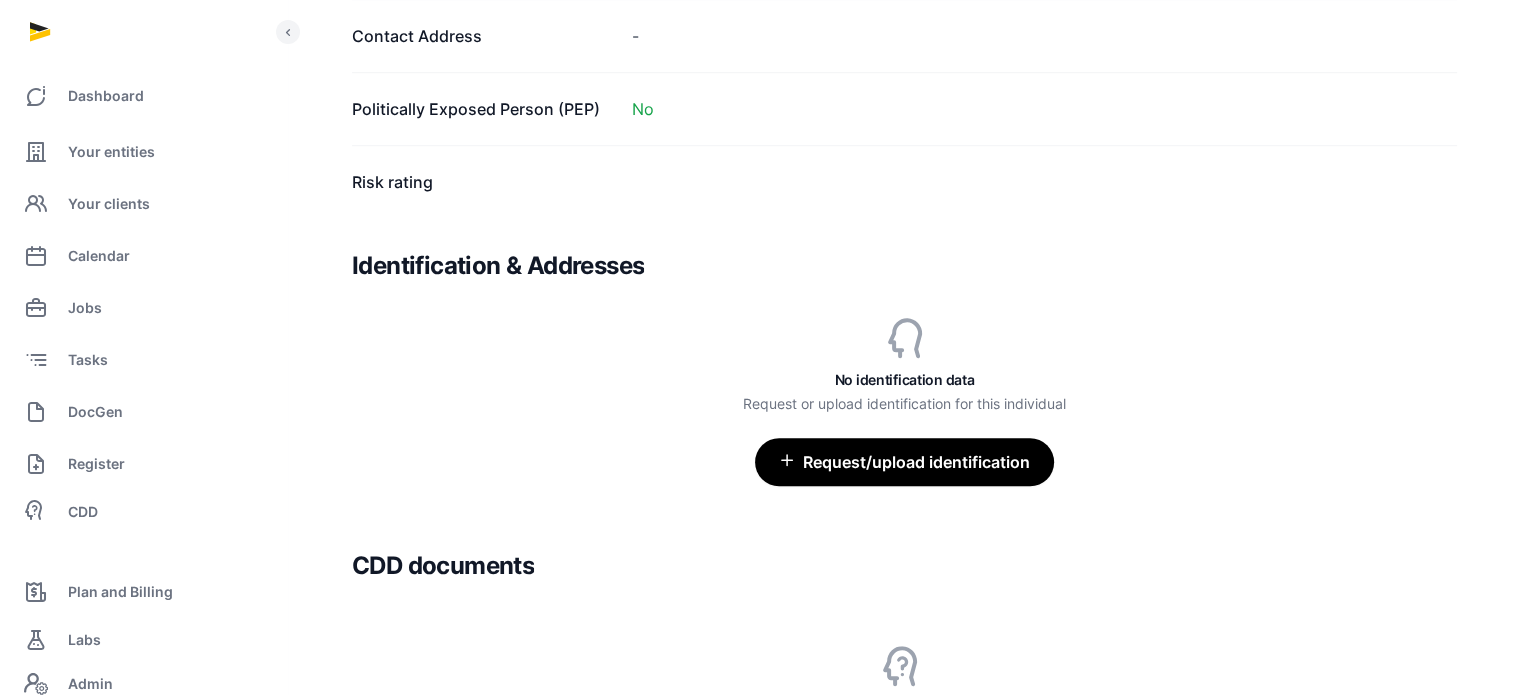scroll, scrollTop: 1336, scrollLeft: 0, axis: vertical 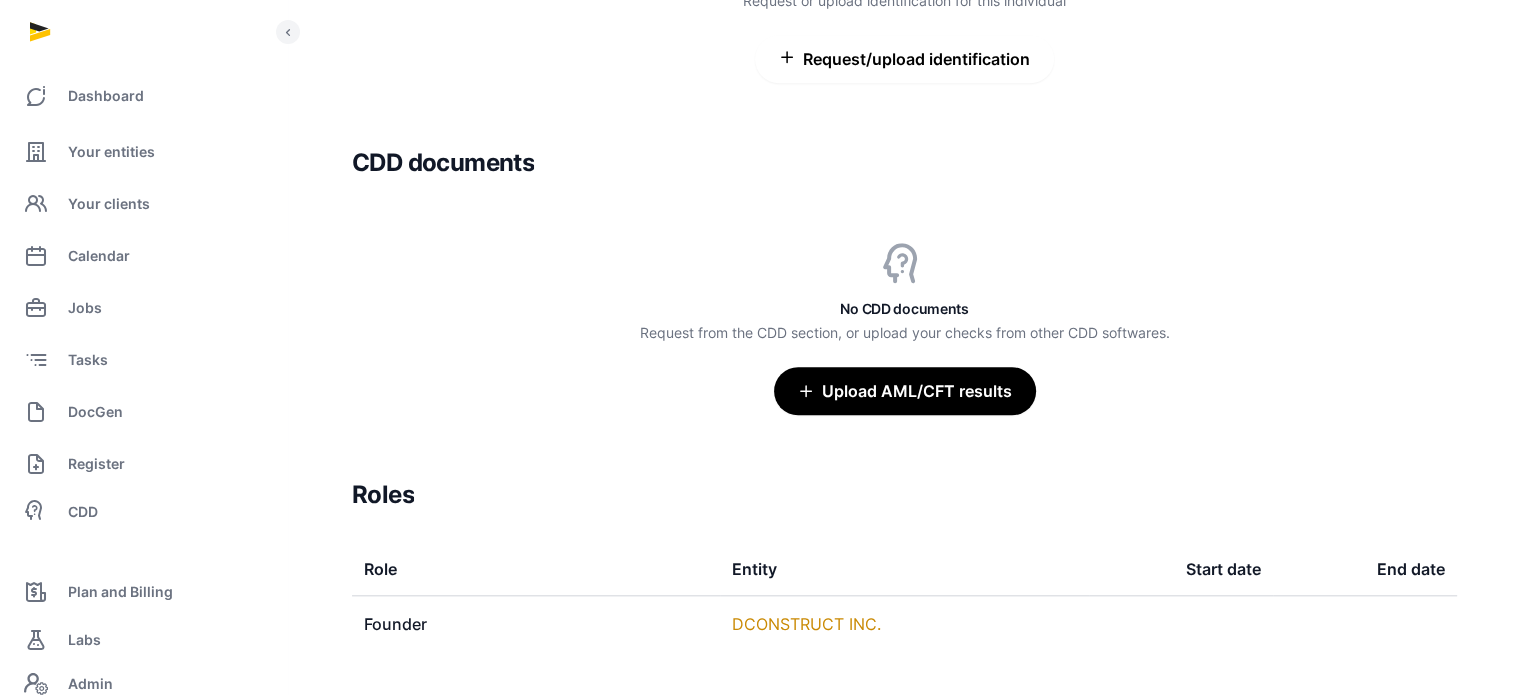 click on "Request/upload identification" at bounding box center (904, 59) 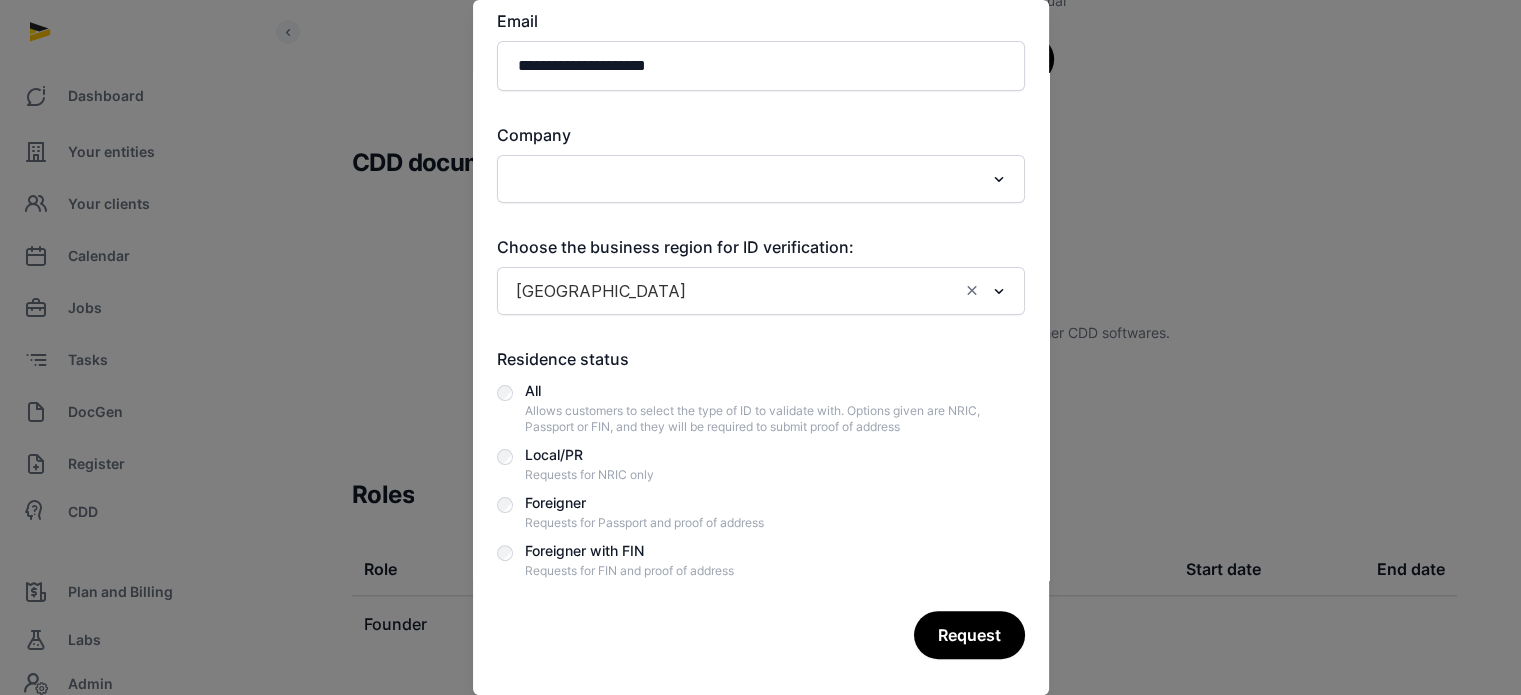 scroll, scrollTop: 437, scrollLeft: 0, axis: vertical 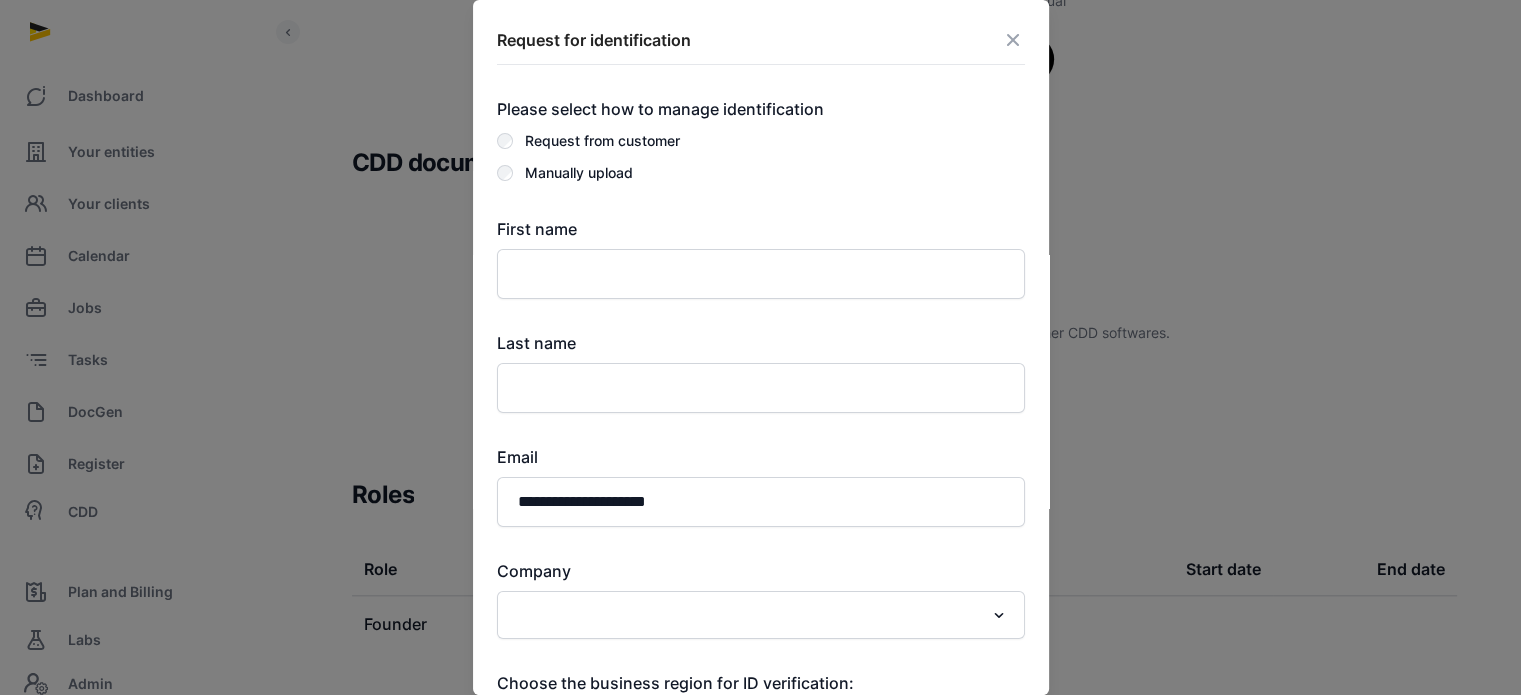 click at bounding box center (1013, 40) 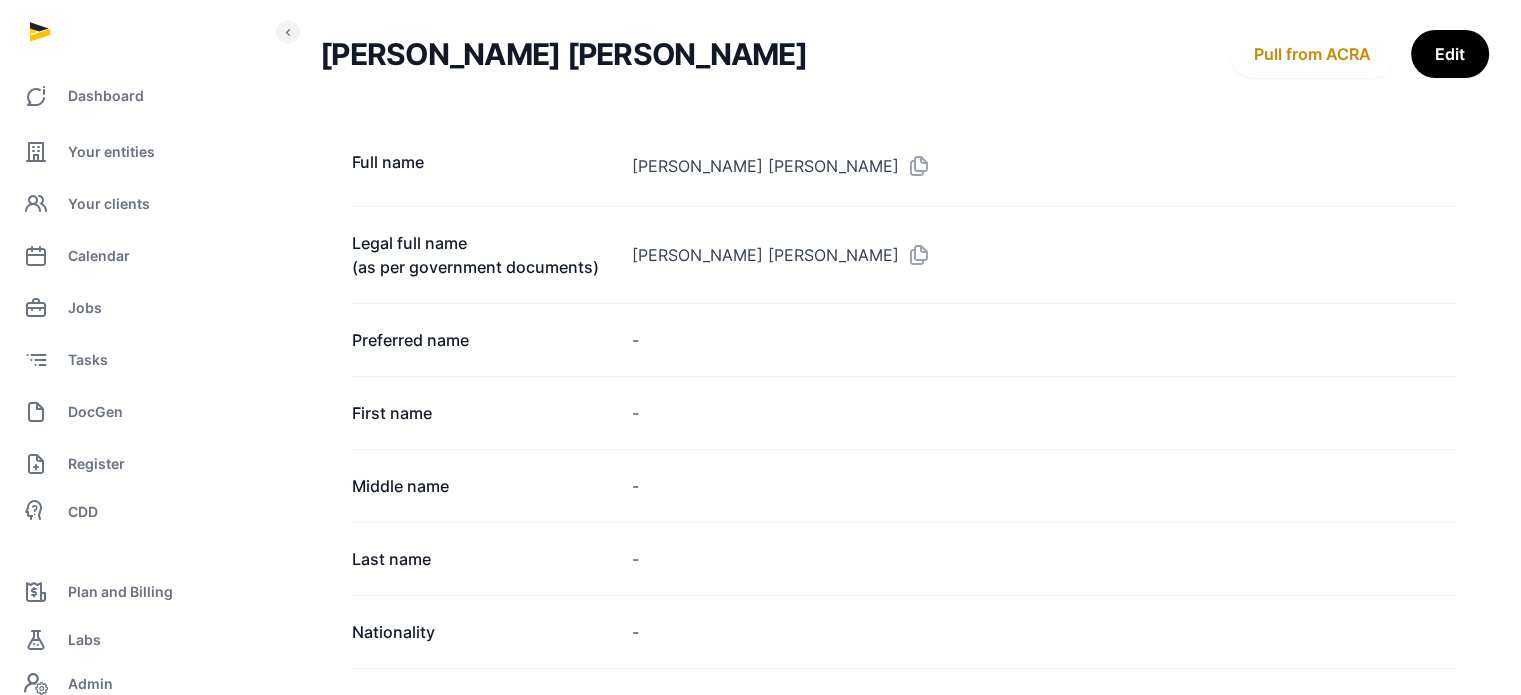scroll, scrollTop: 0, scrollLeft: 0, axis: both 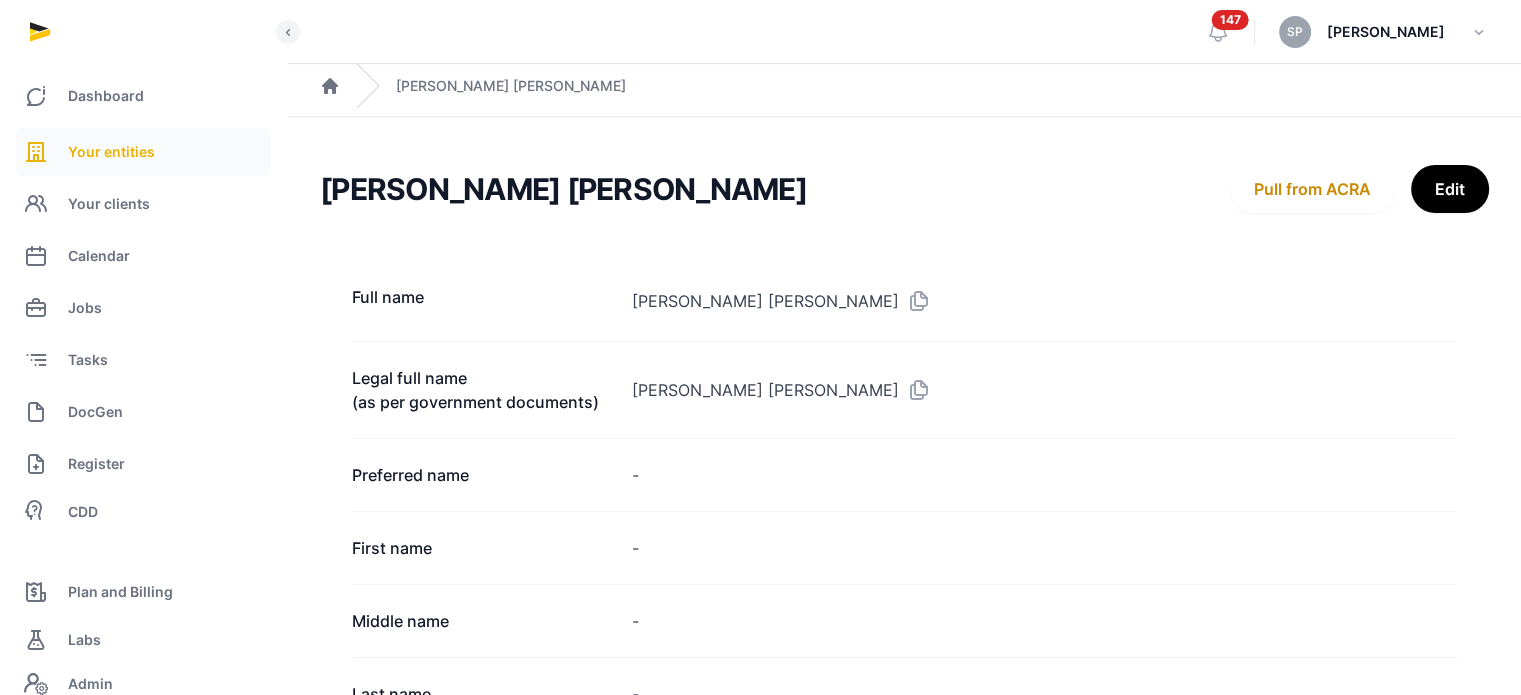 click on "Your entities" at bounding box center (111, 152) 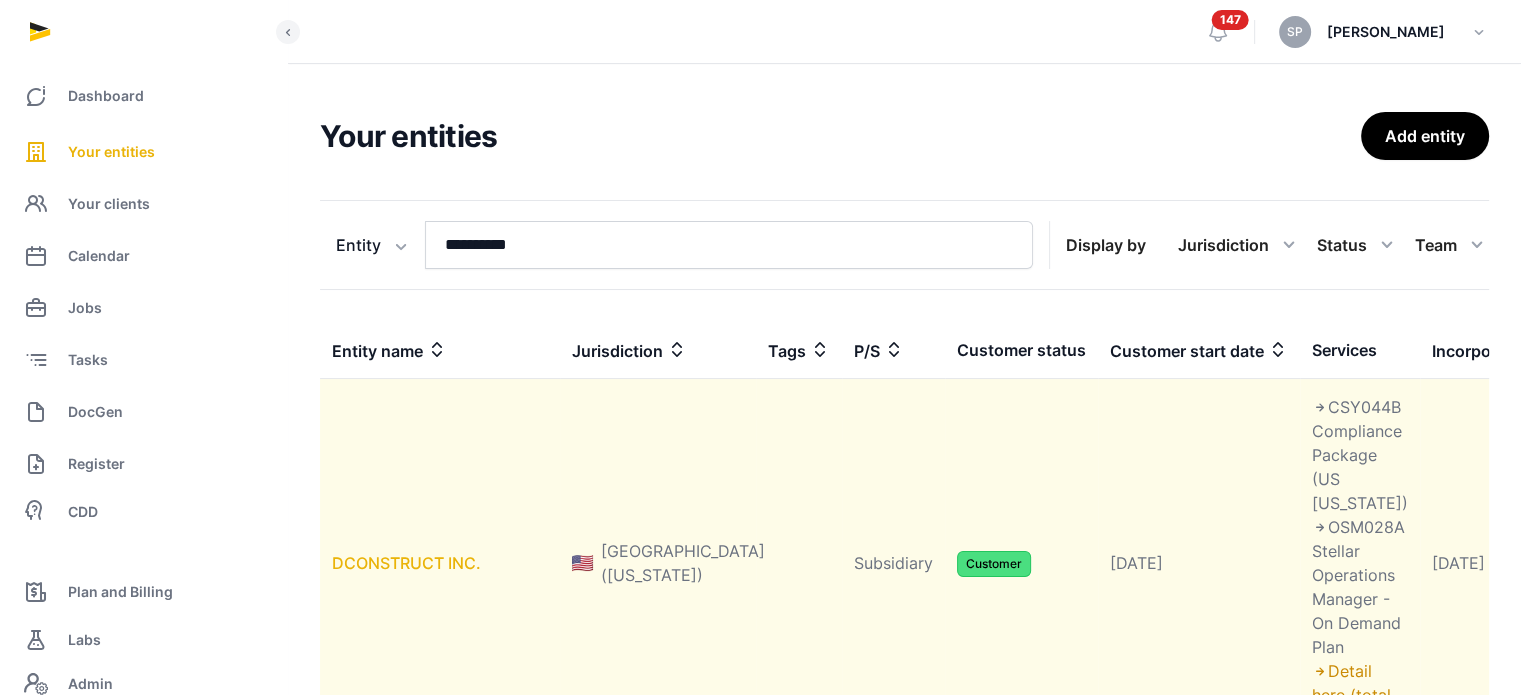 click on "DCONSTRUCT INC." at bounding box center [406, 563] 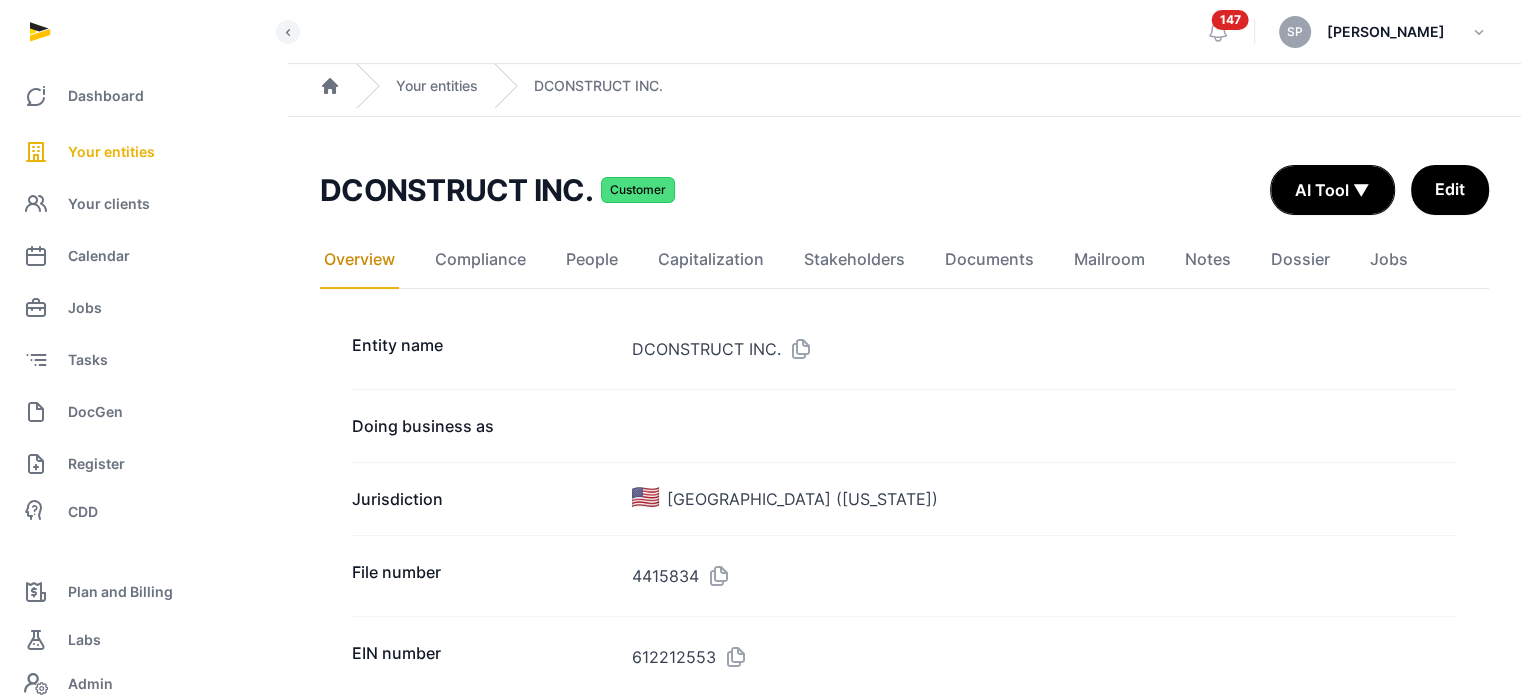 click at bounding box center [797, 349] 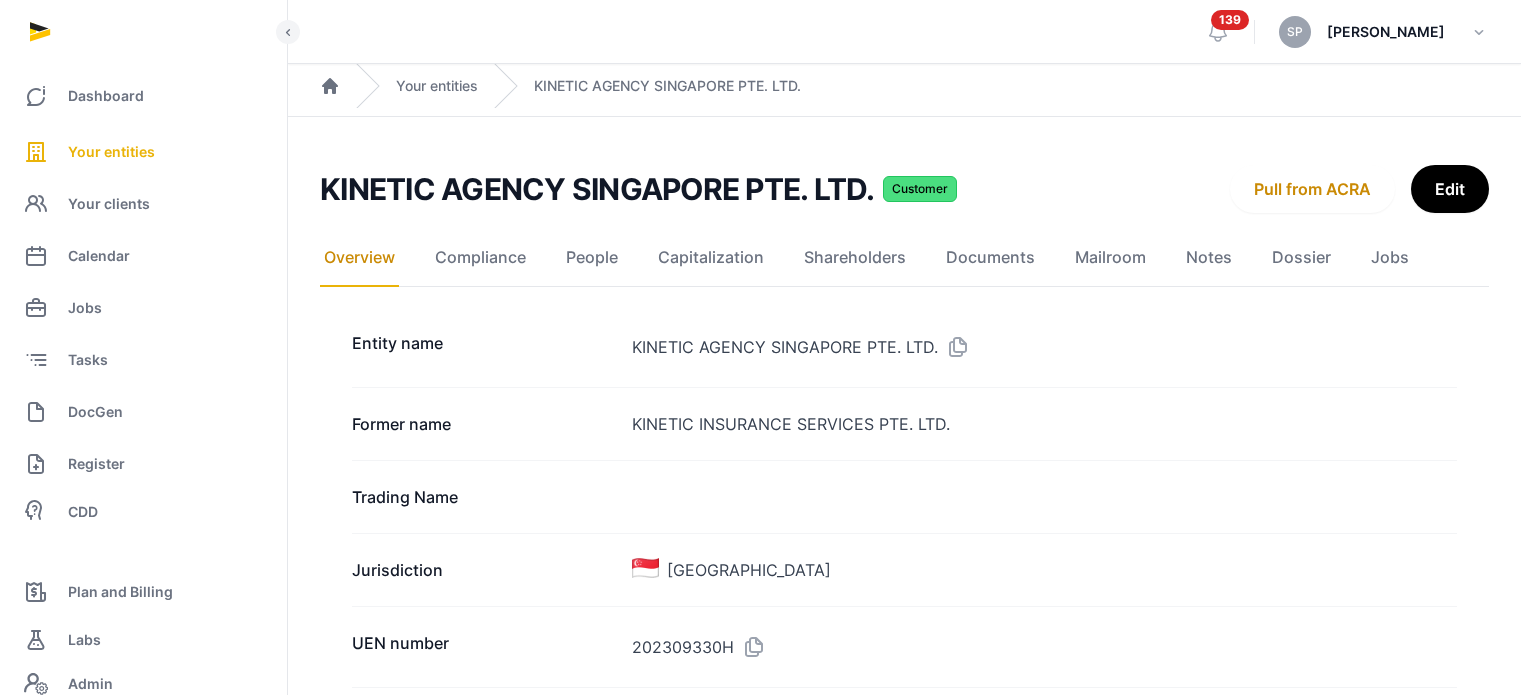 scroll, scrollTop: 0, scrollLeft: 0, axis: both 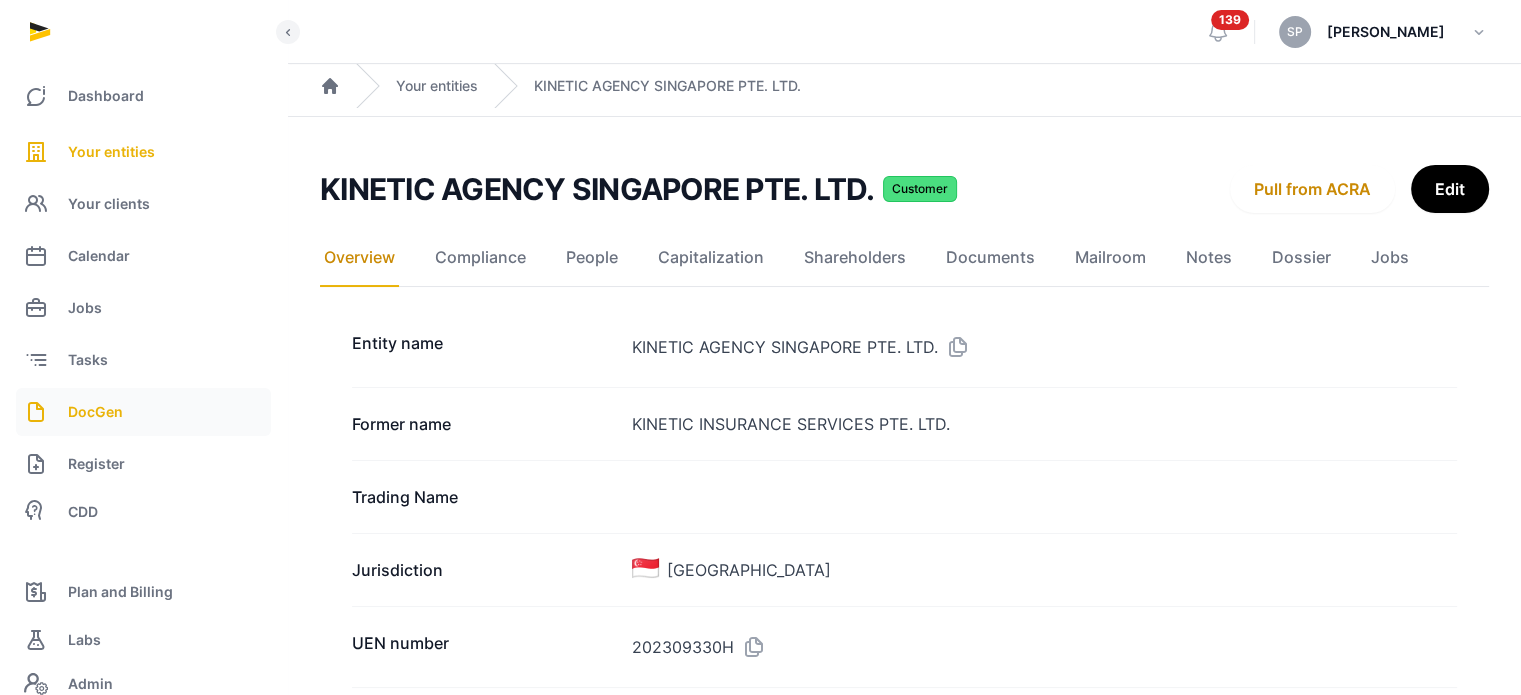 click on "DocGen" at bounding box center (143, 412) 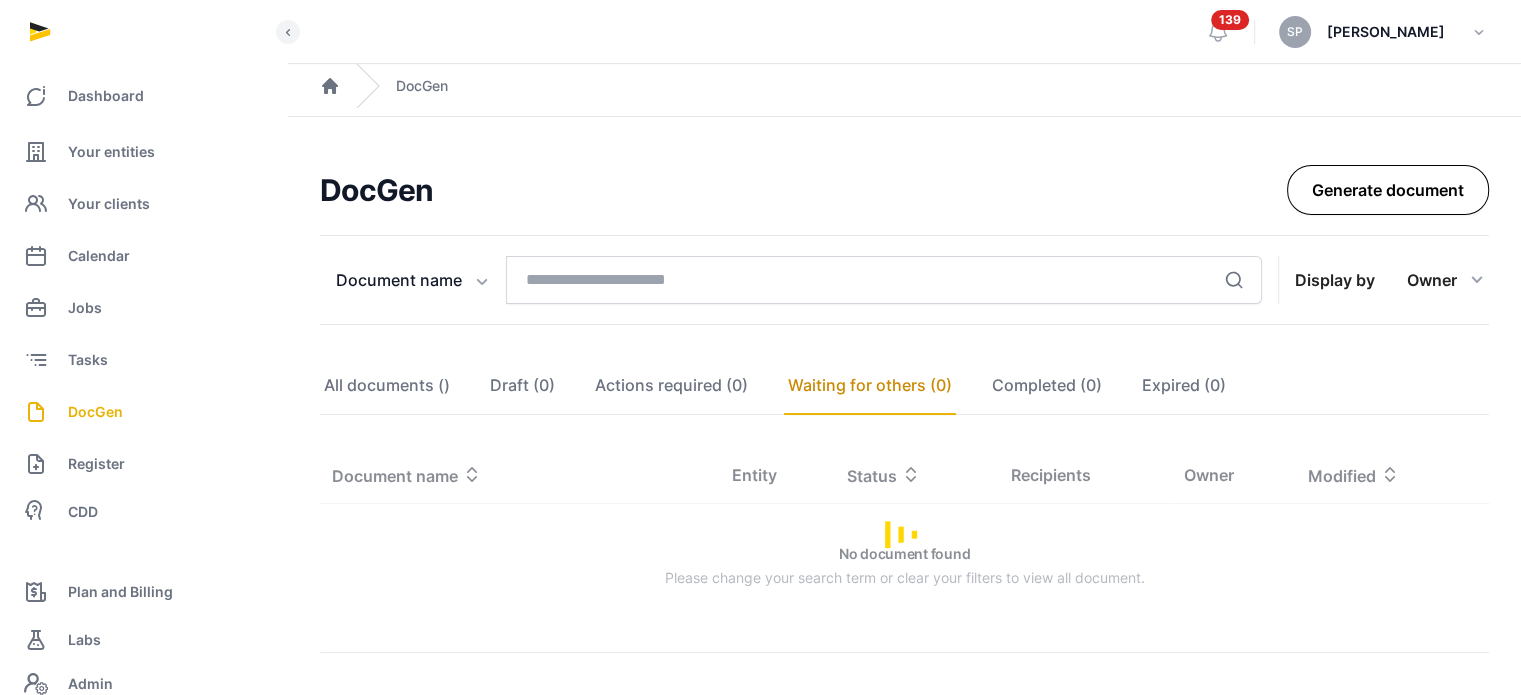 click on "Generate document" at bounding box center [1388, 190] 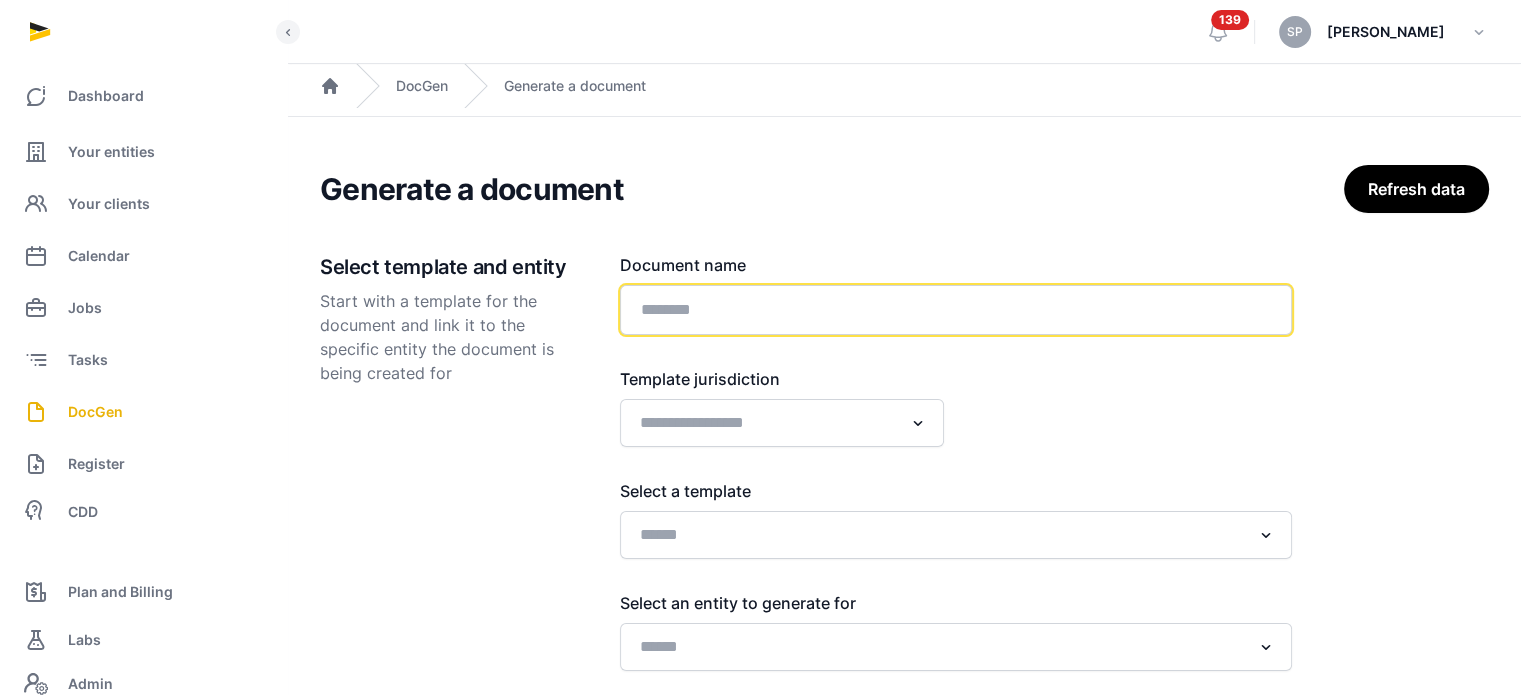 click 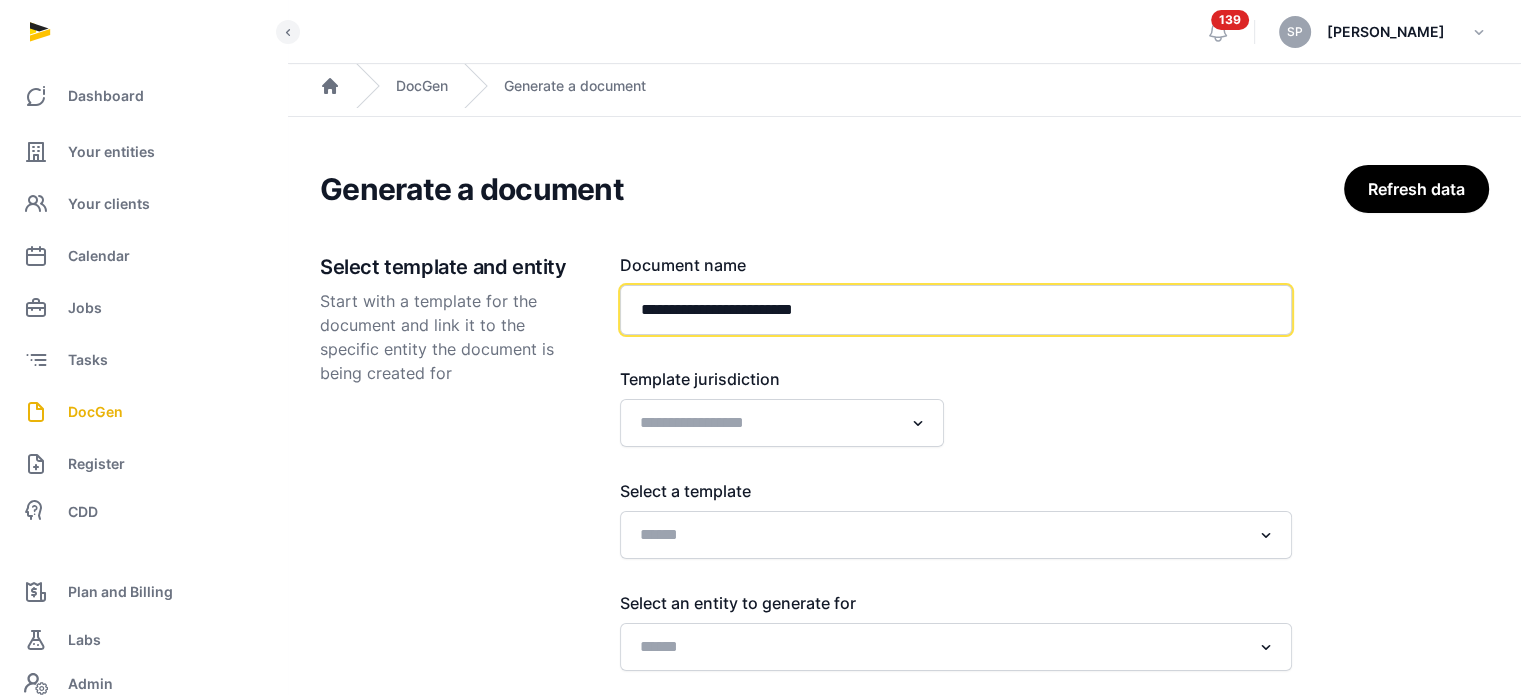 paste on "**********" 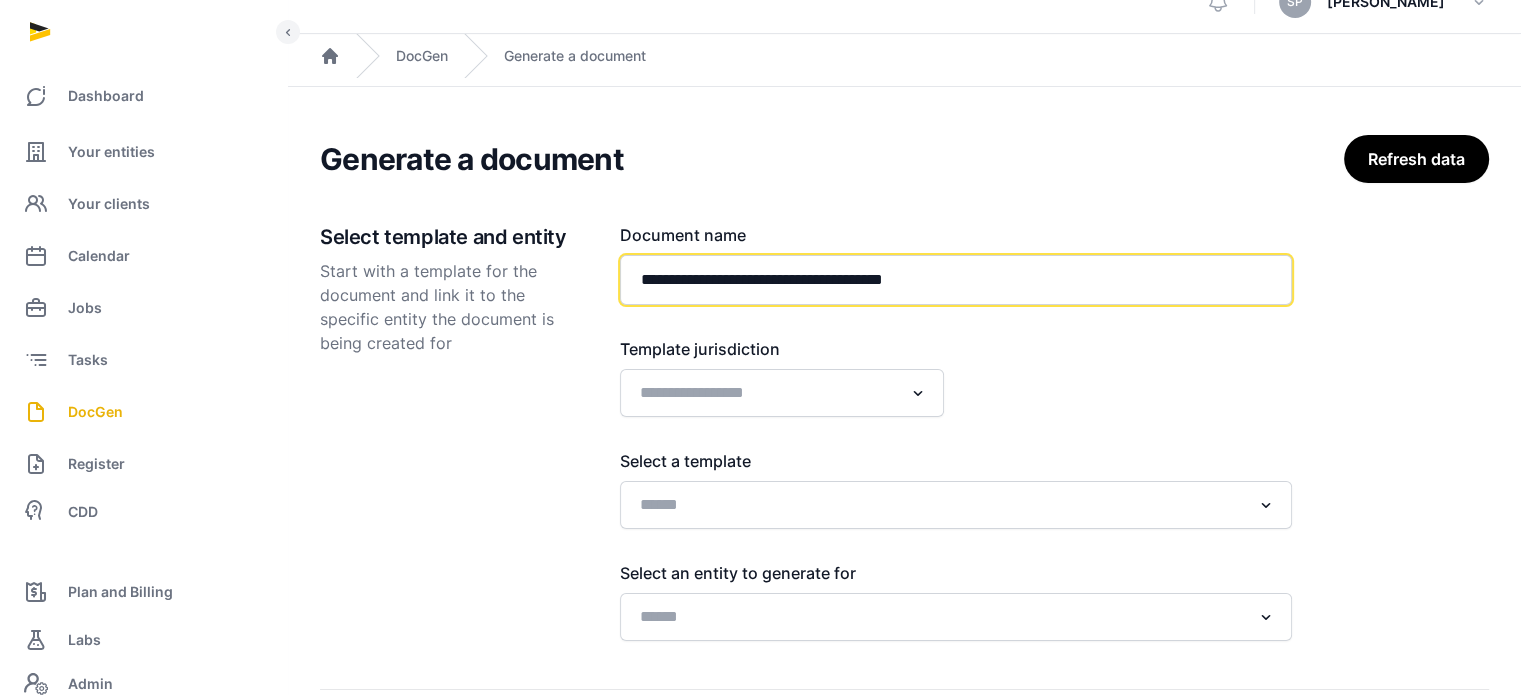 scroll, scrollTop: 137, scrollLeft: 0, axis: vertical 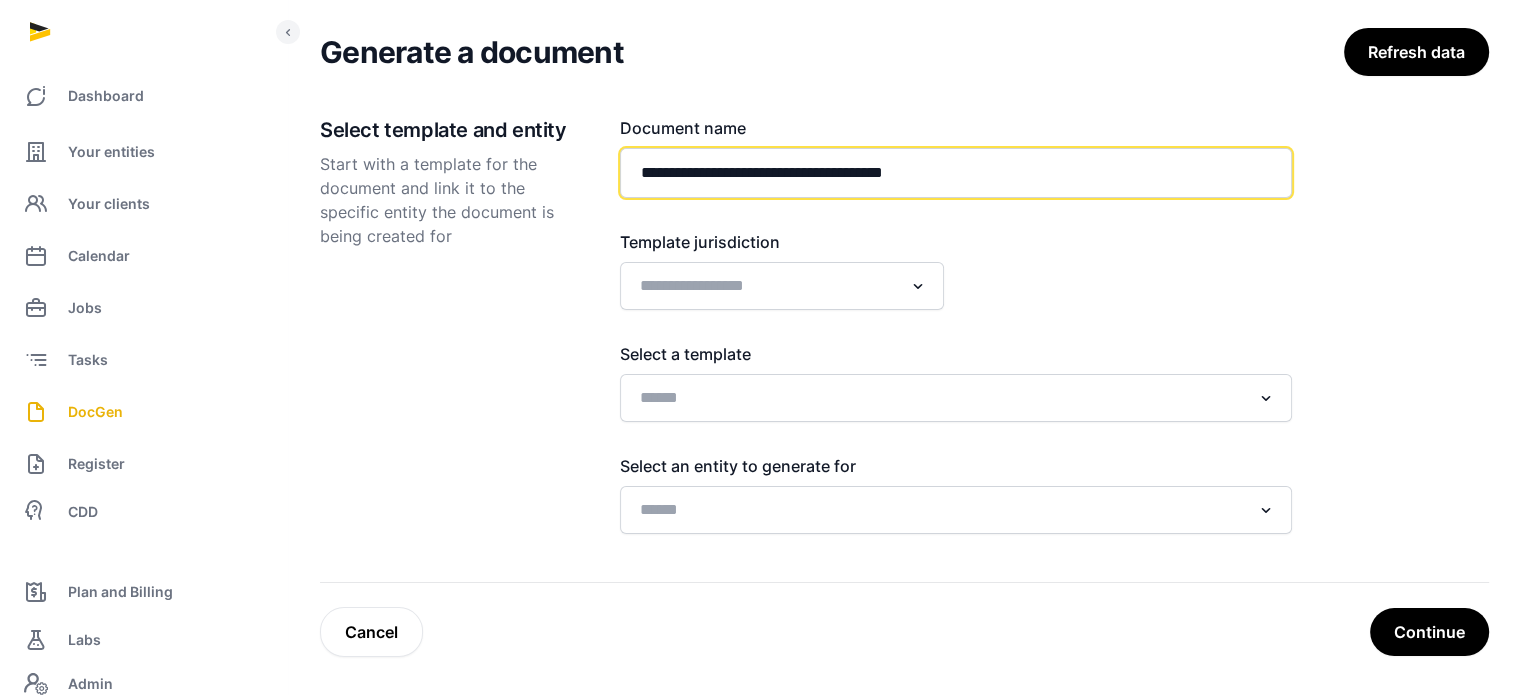 type on "**********" 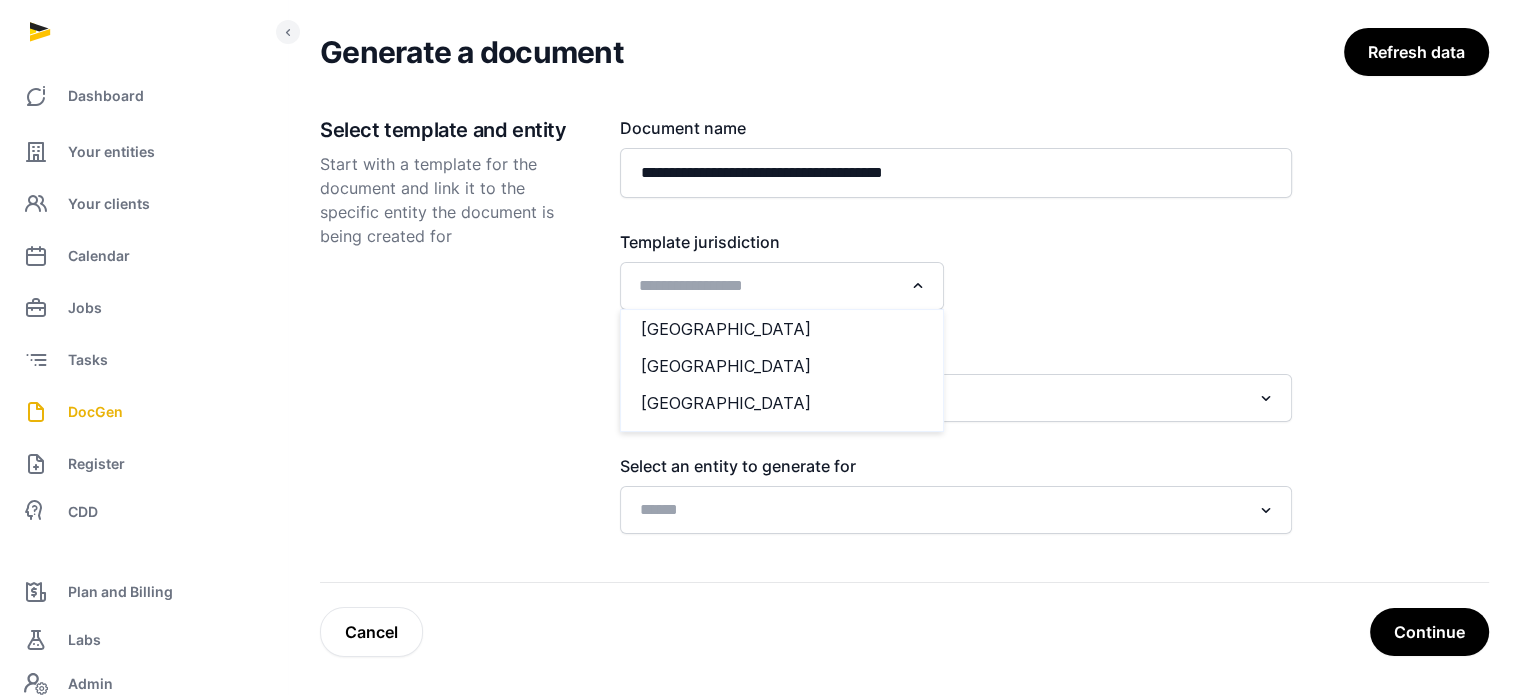 click 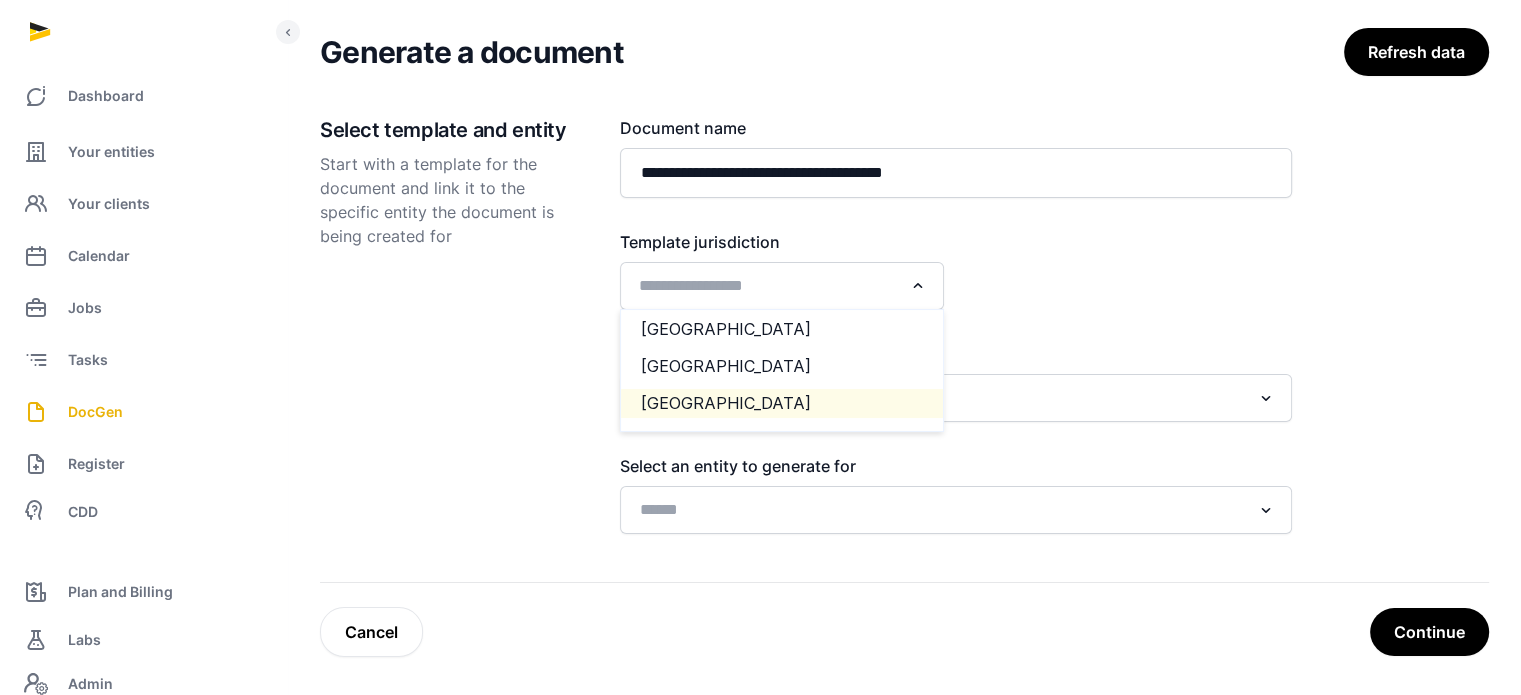click on "Malaysia Singapore USA" 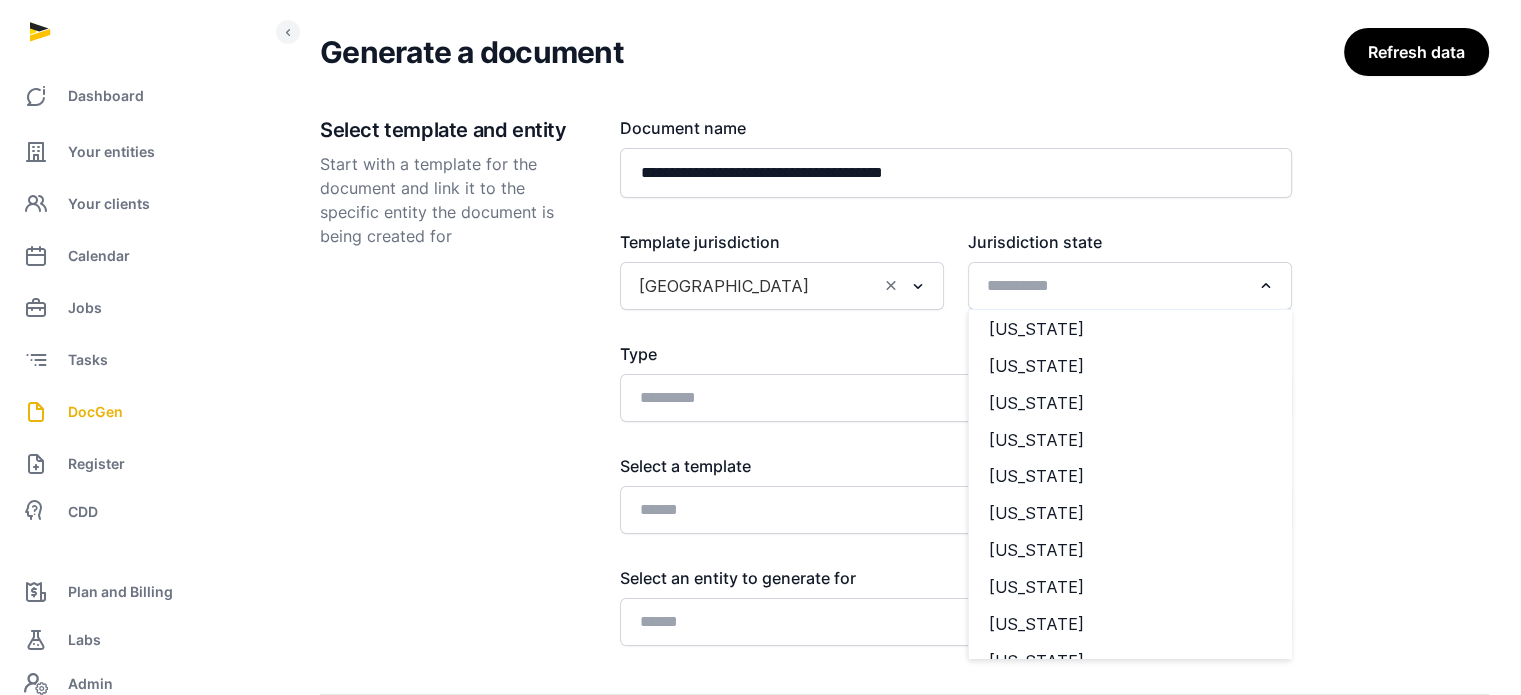 click 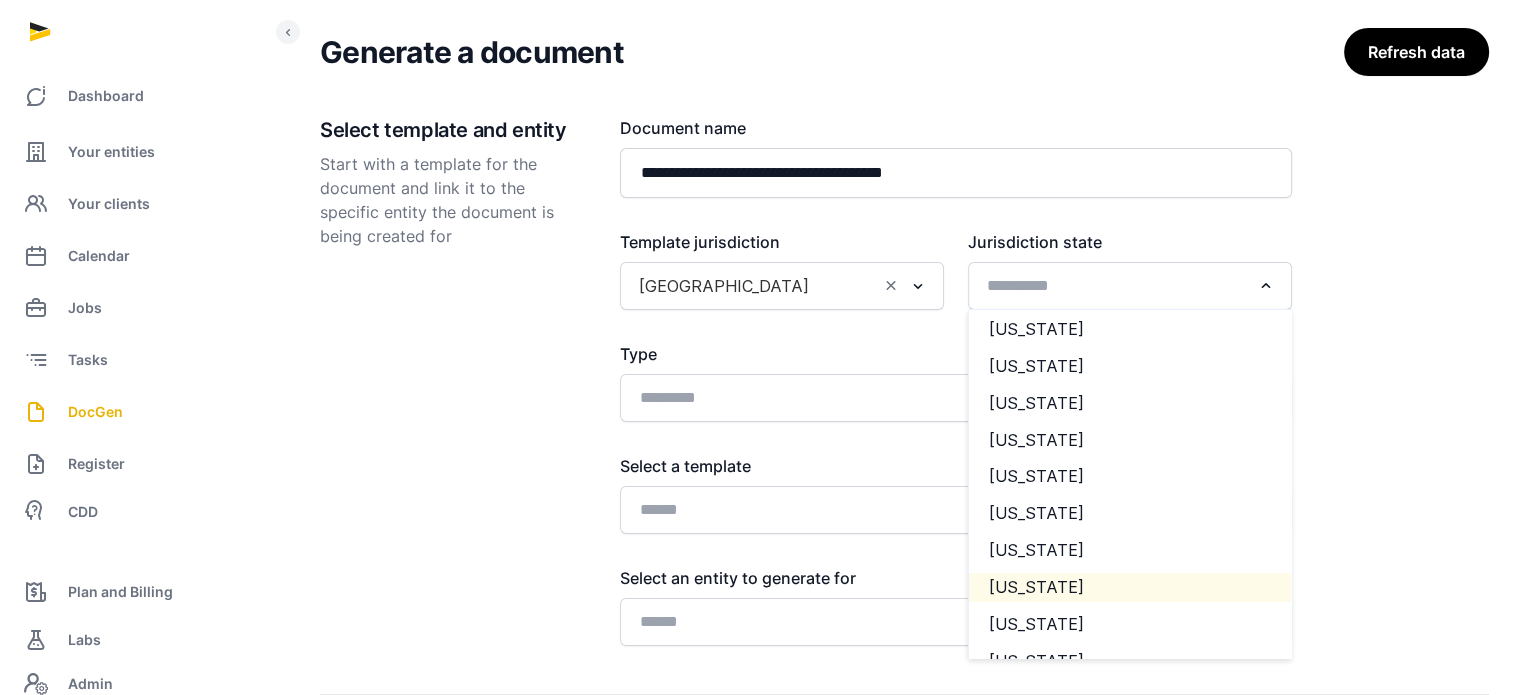click on "Delaware" 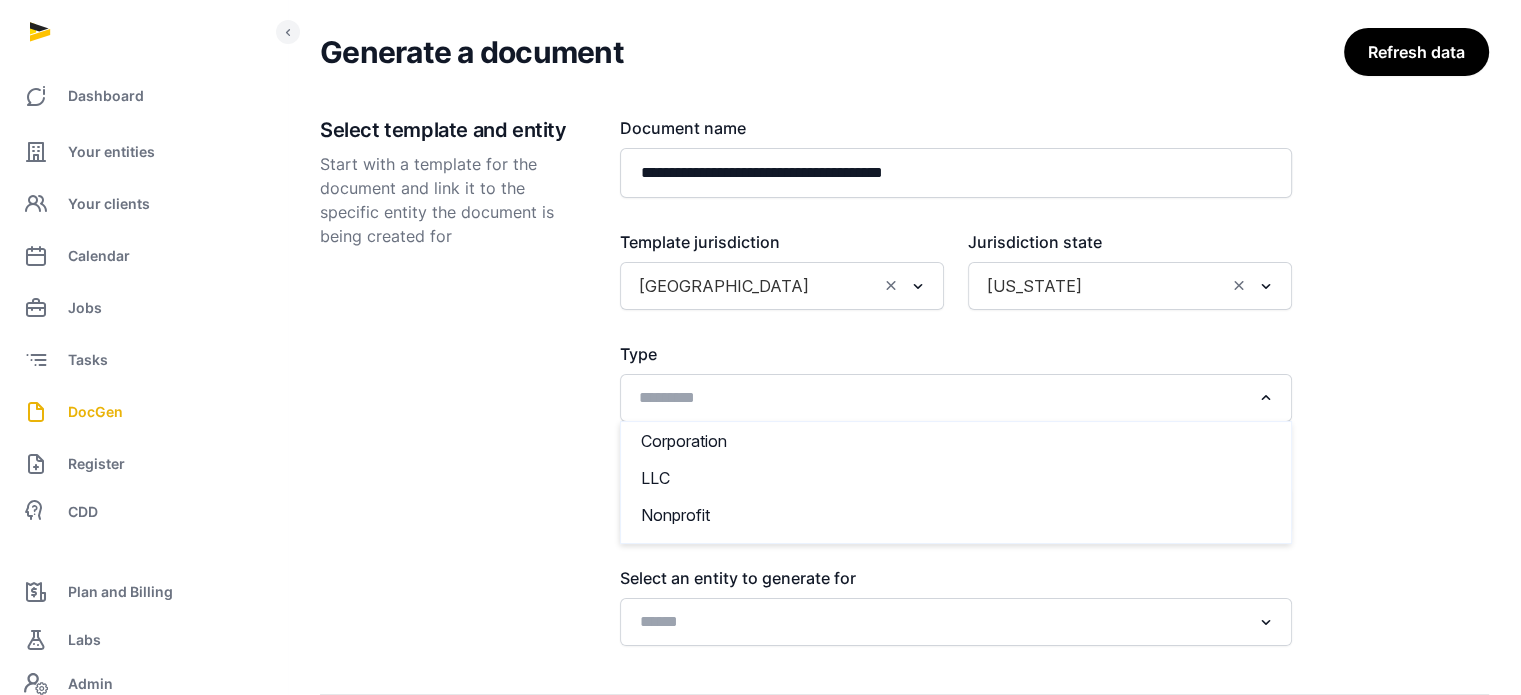 click 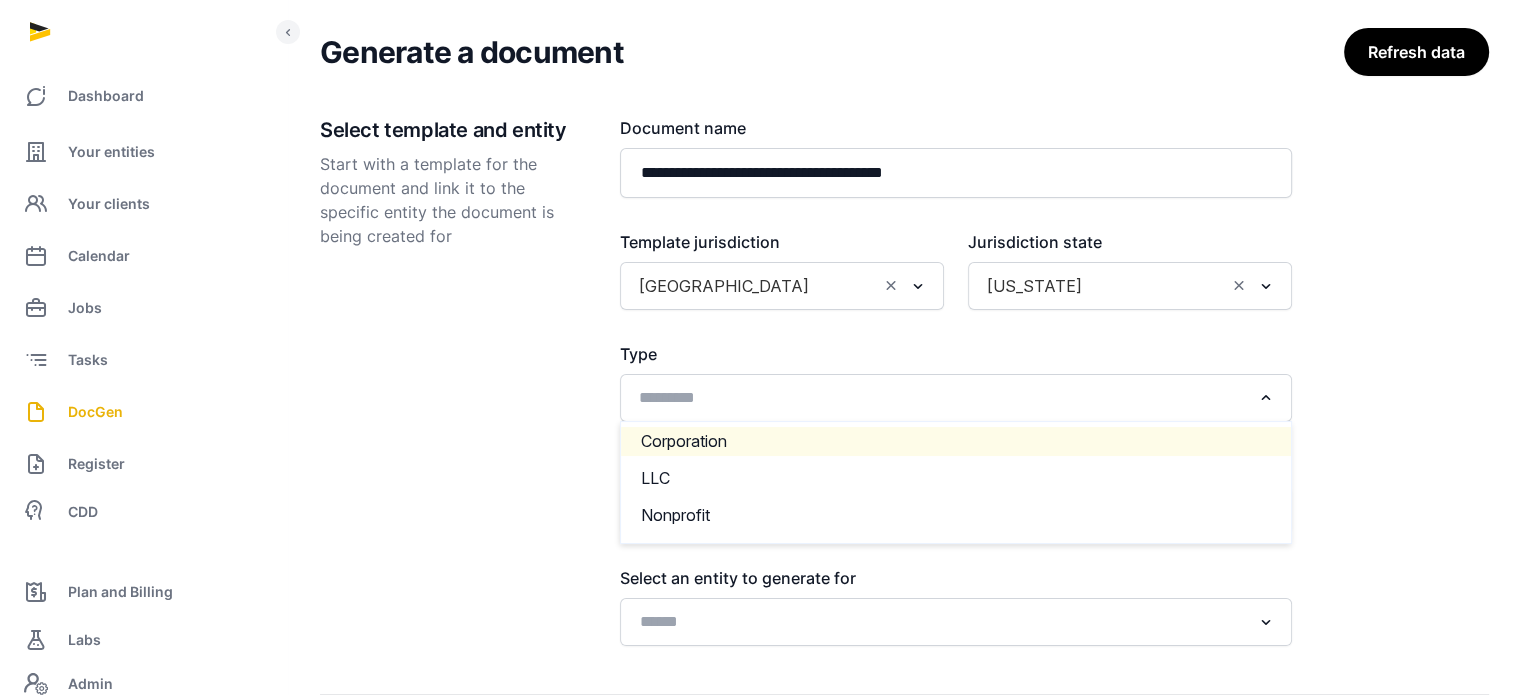 click on "Corporation" 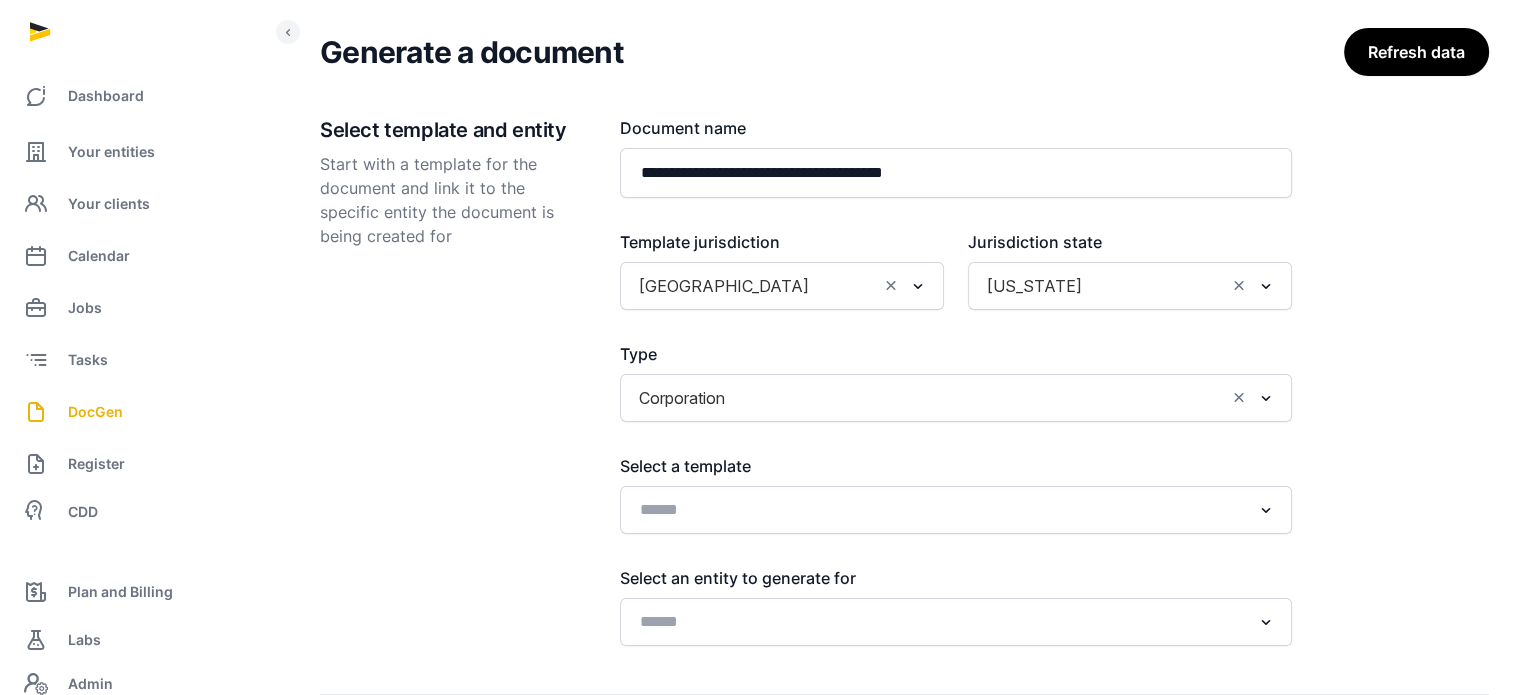 scroll, scrollTop: 249, scrollLeft: 0, axis: vertical 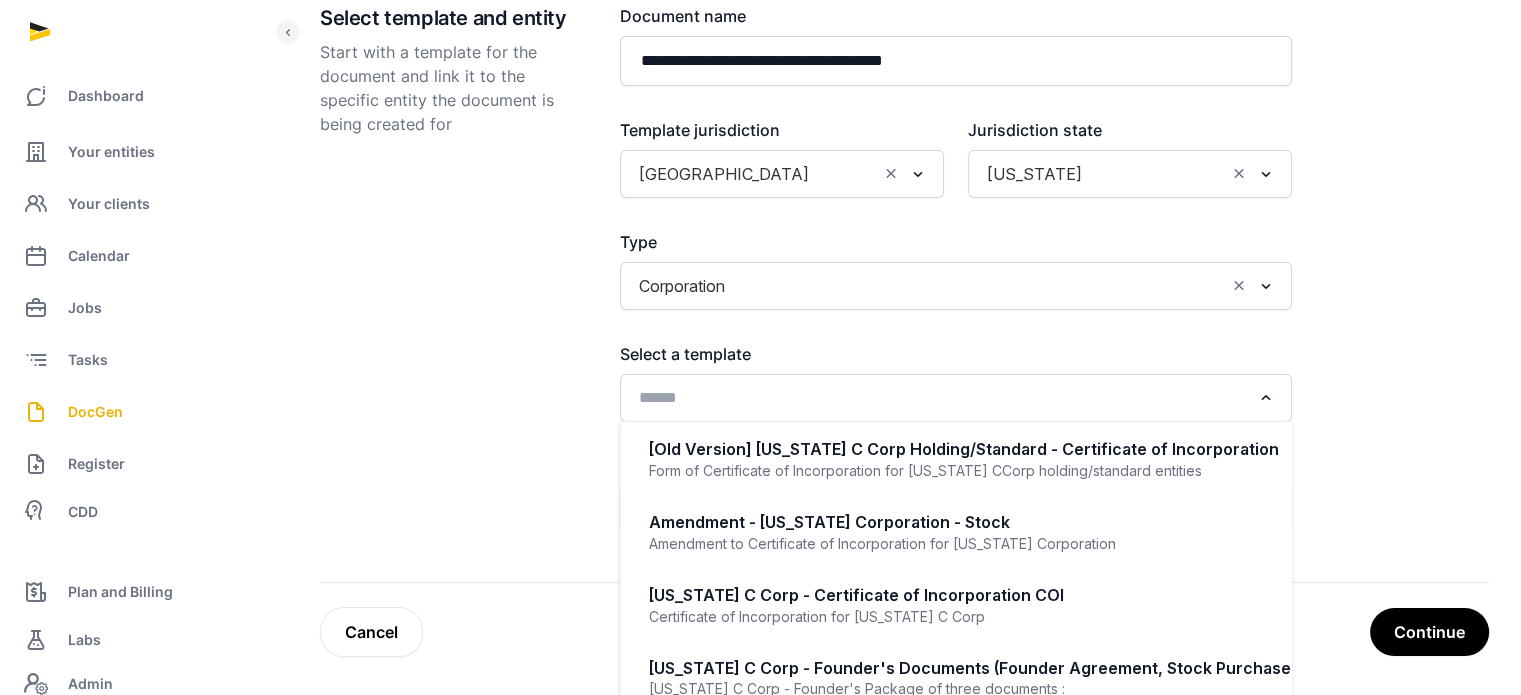 click 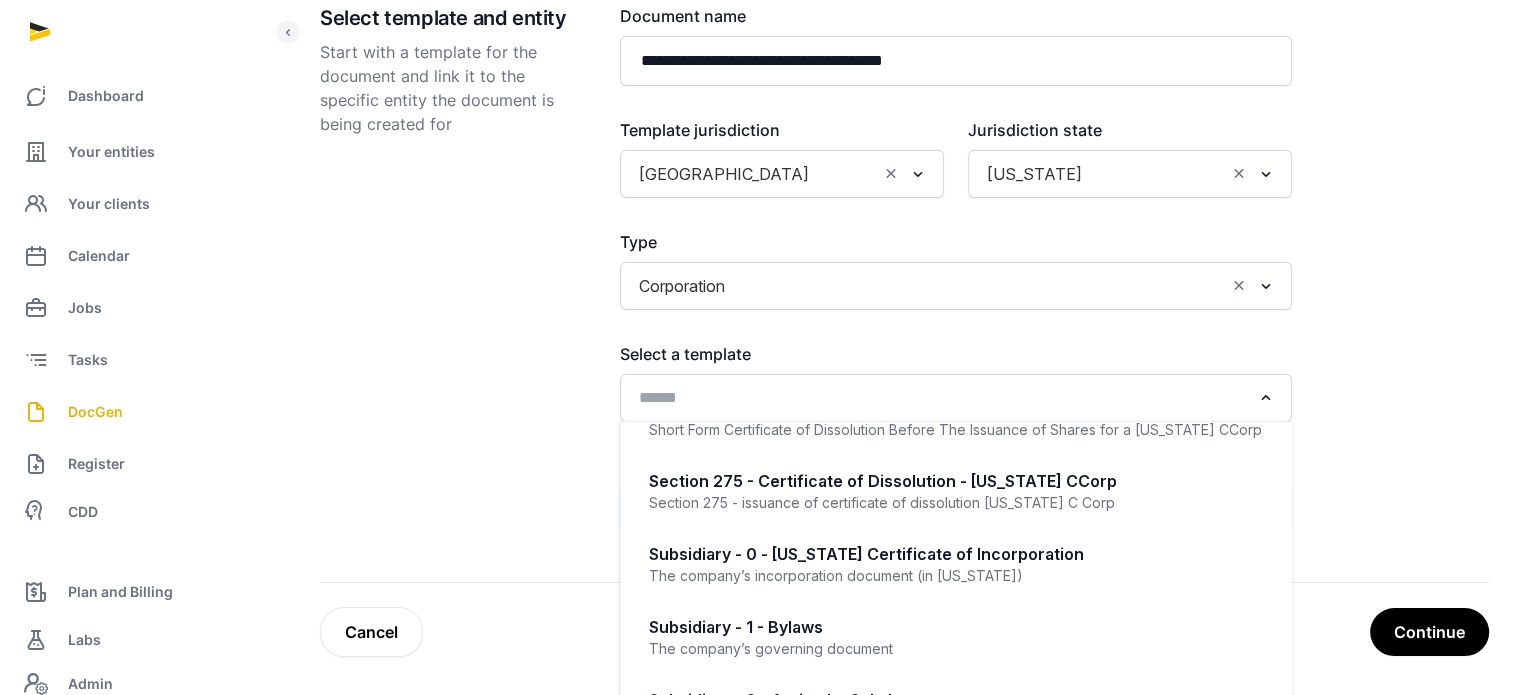 scroll, scrollTop: 1088, scrollLeft: 0, axis: vertical 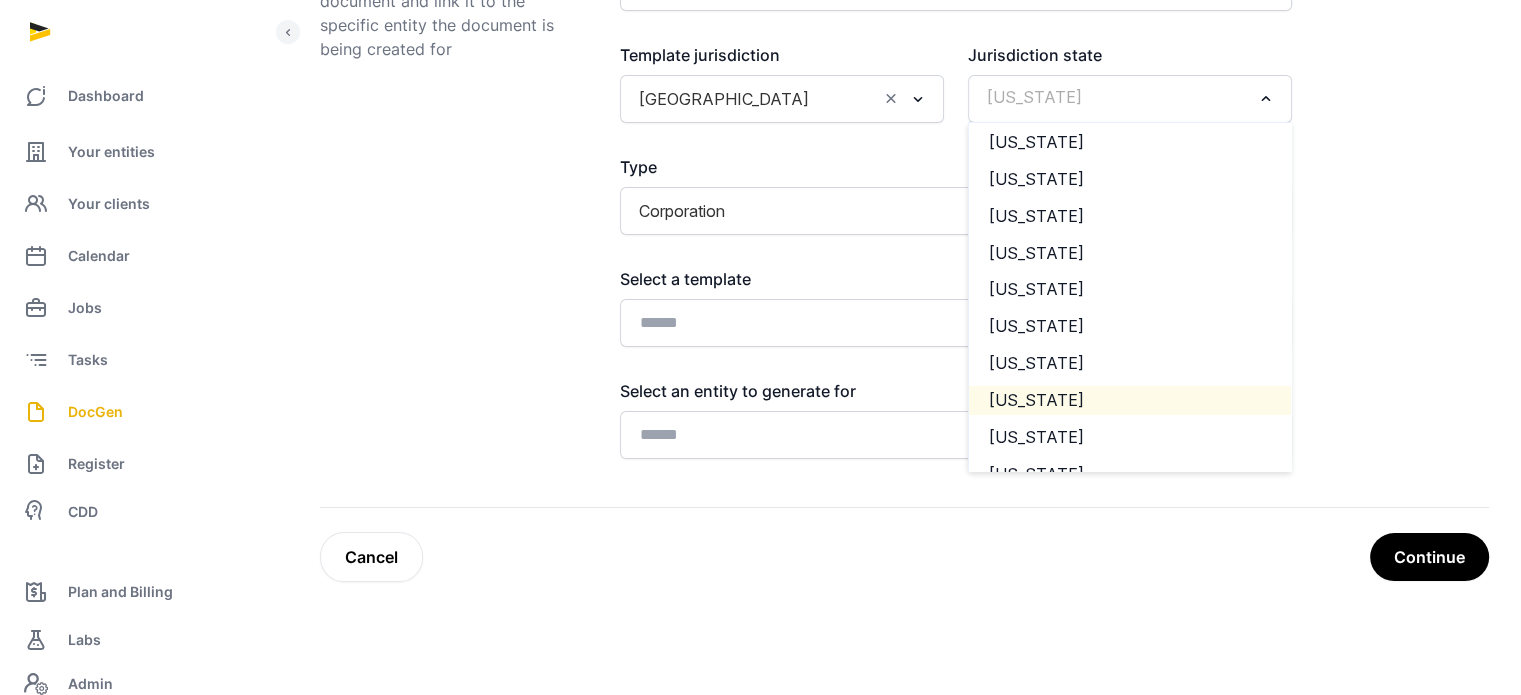 click on "**********" at bounding box center (956, 194) 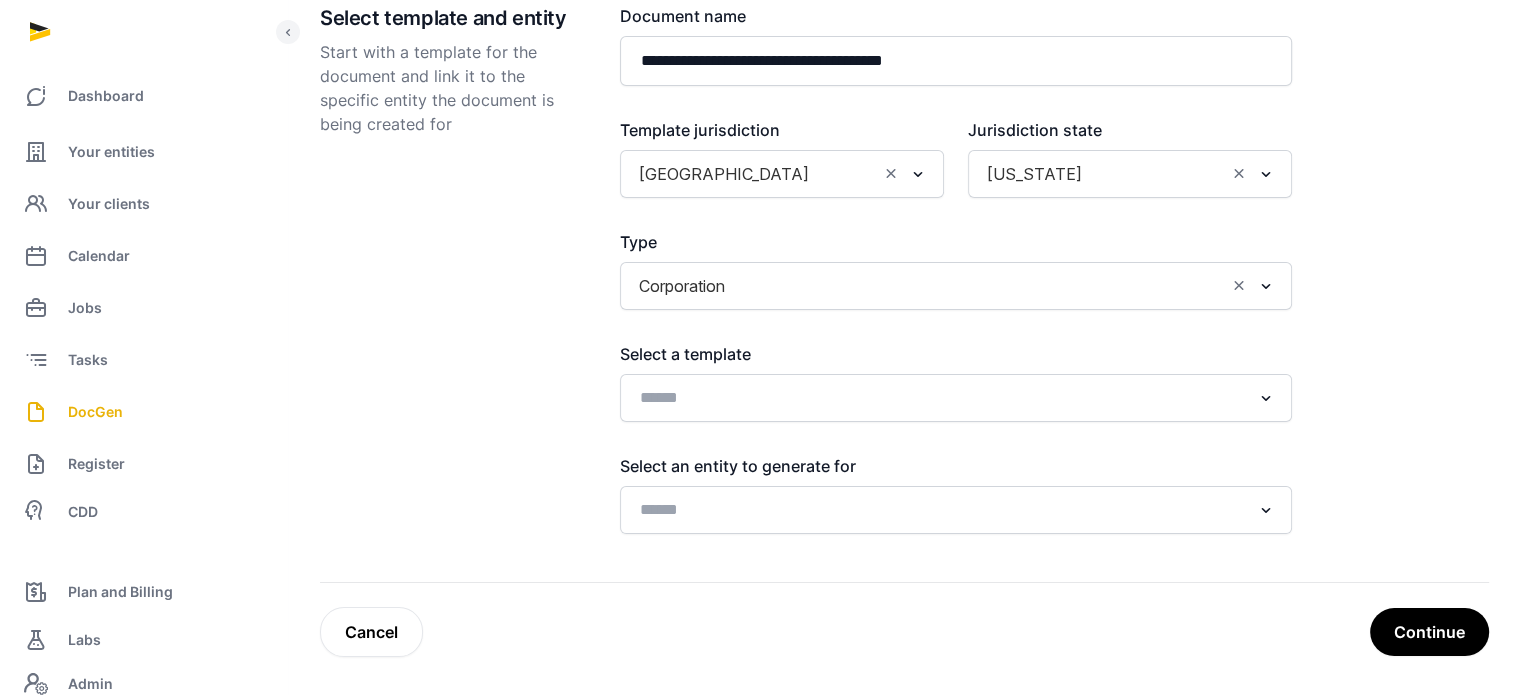 click on "**********" 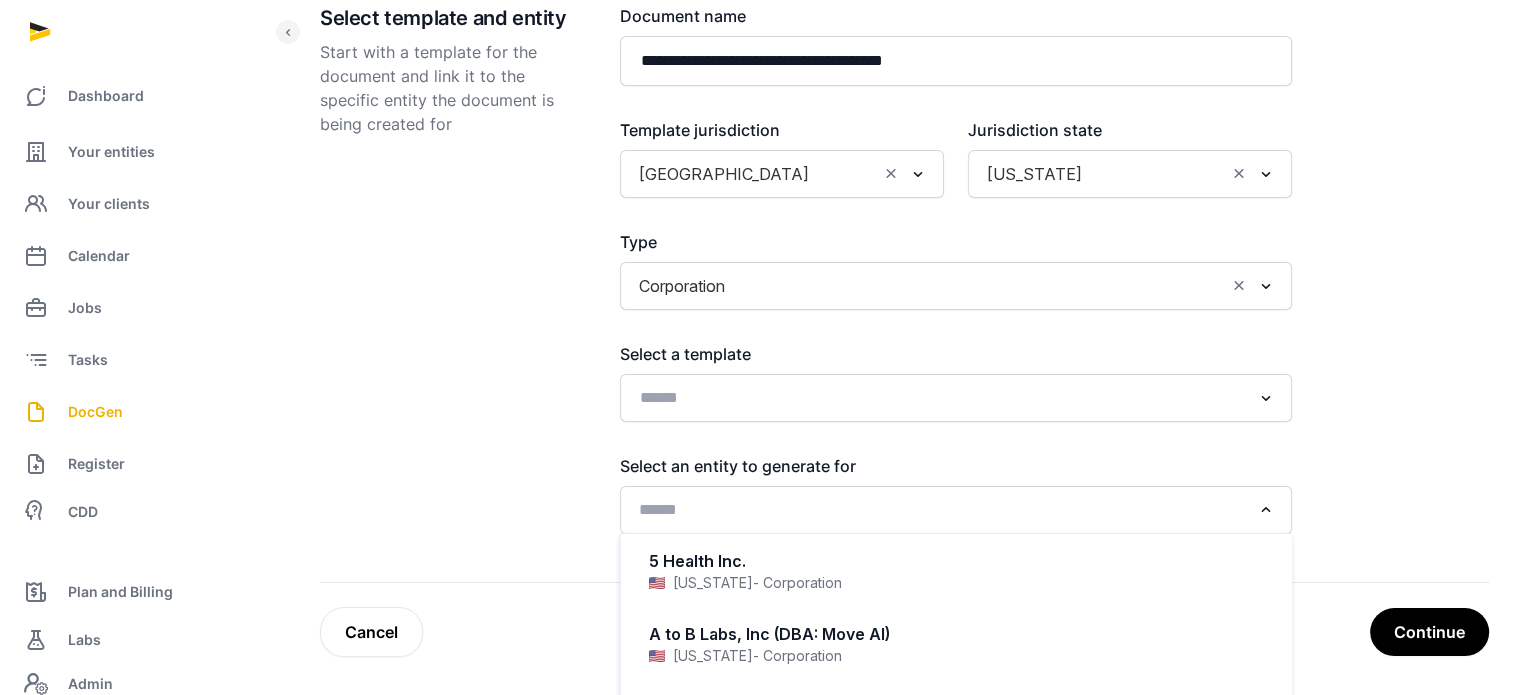 click 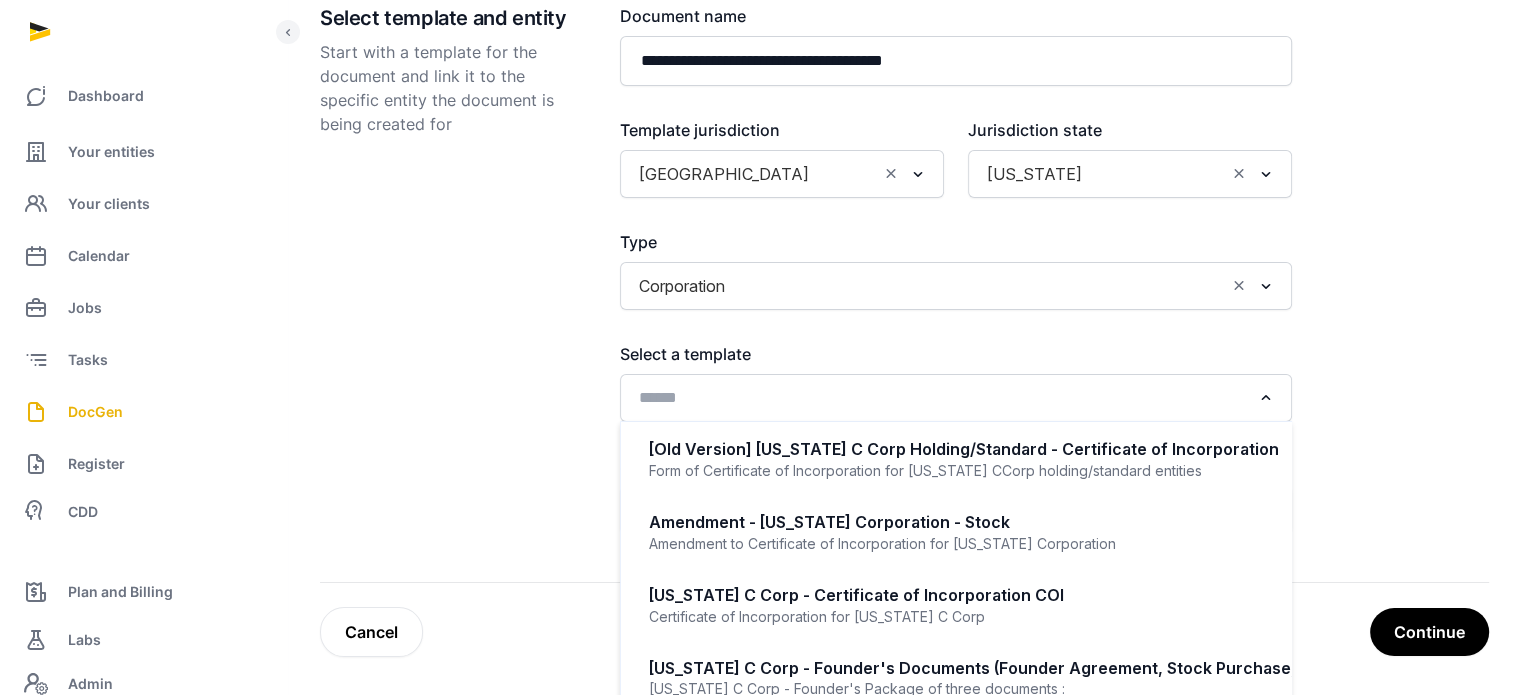 click 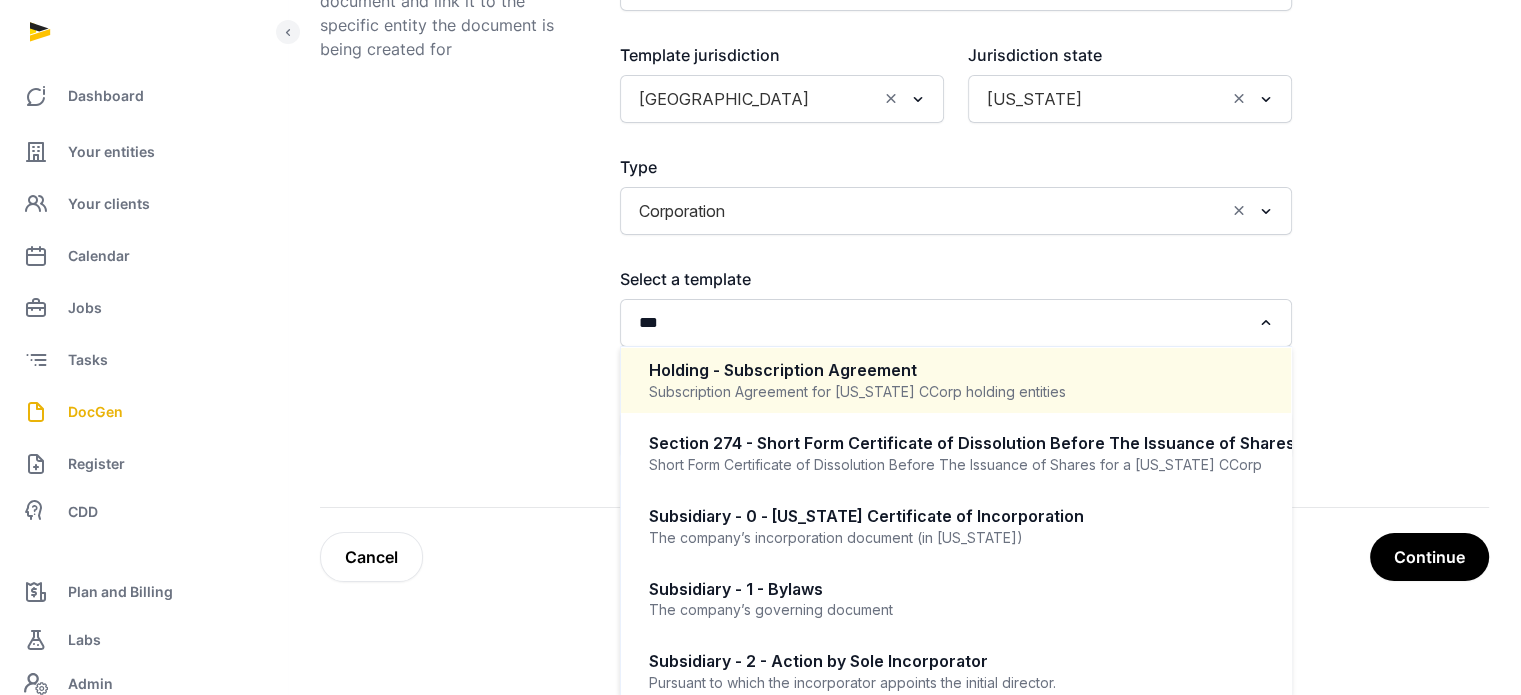 scroll, scrollTop: 0, scrollLeft: 0, axis: both 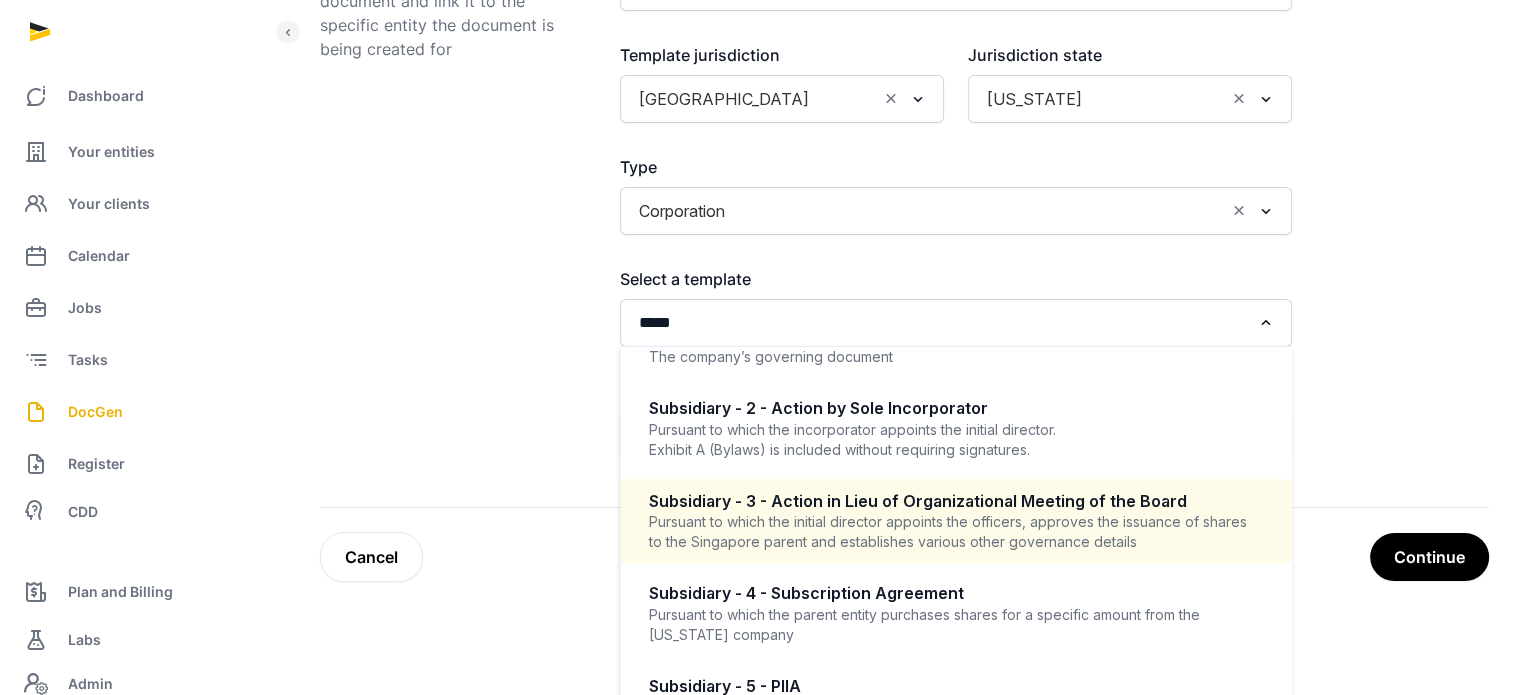 click on "Pursuant to which the initial director appoints the officers, approves the issuance of shares to the Singapore parent and establishes various other governance details" at bounding box center [956, 532] 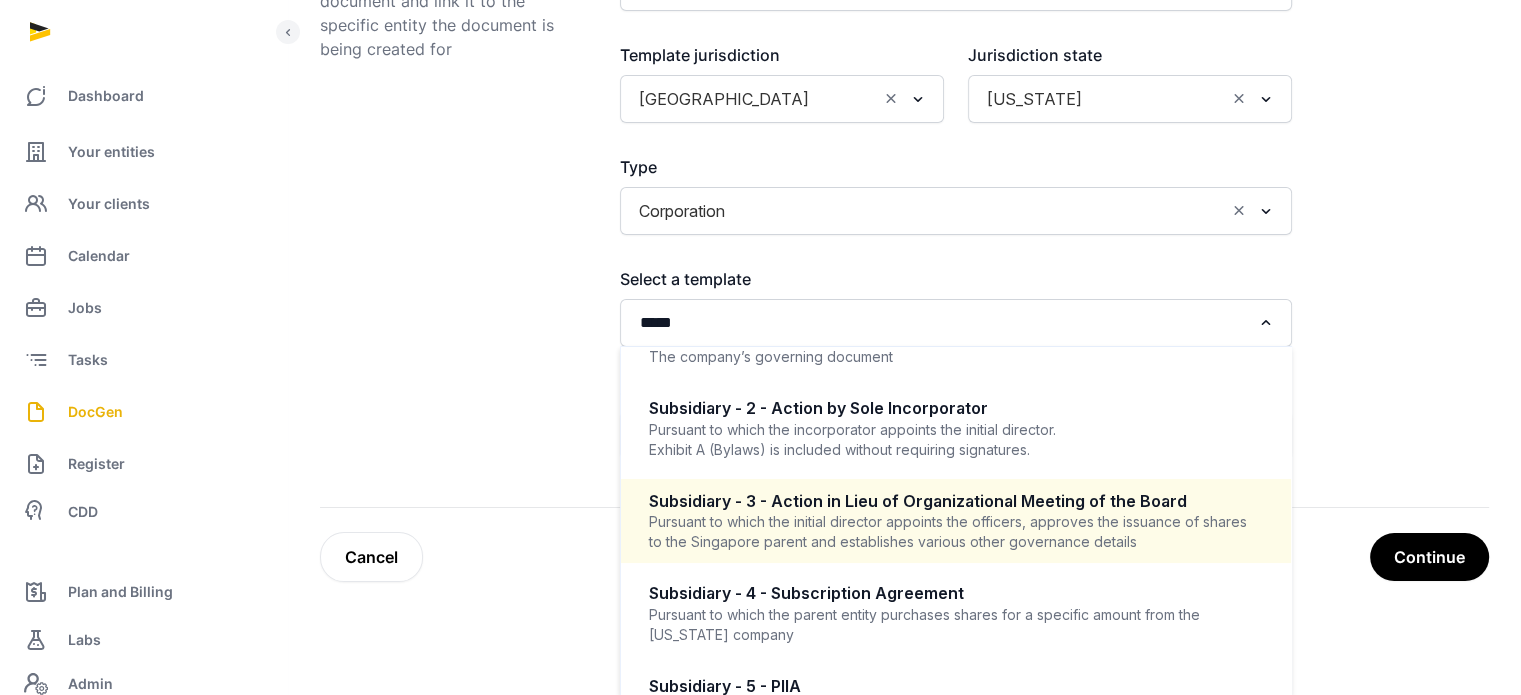 type 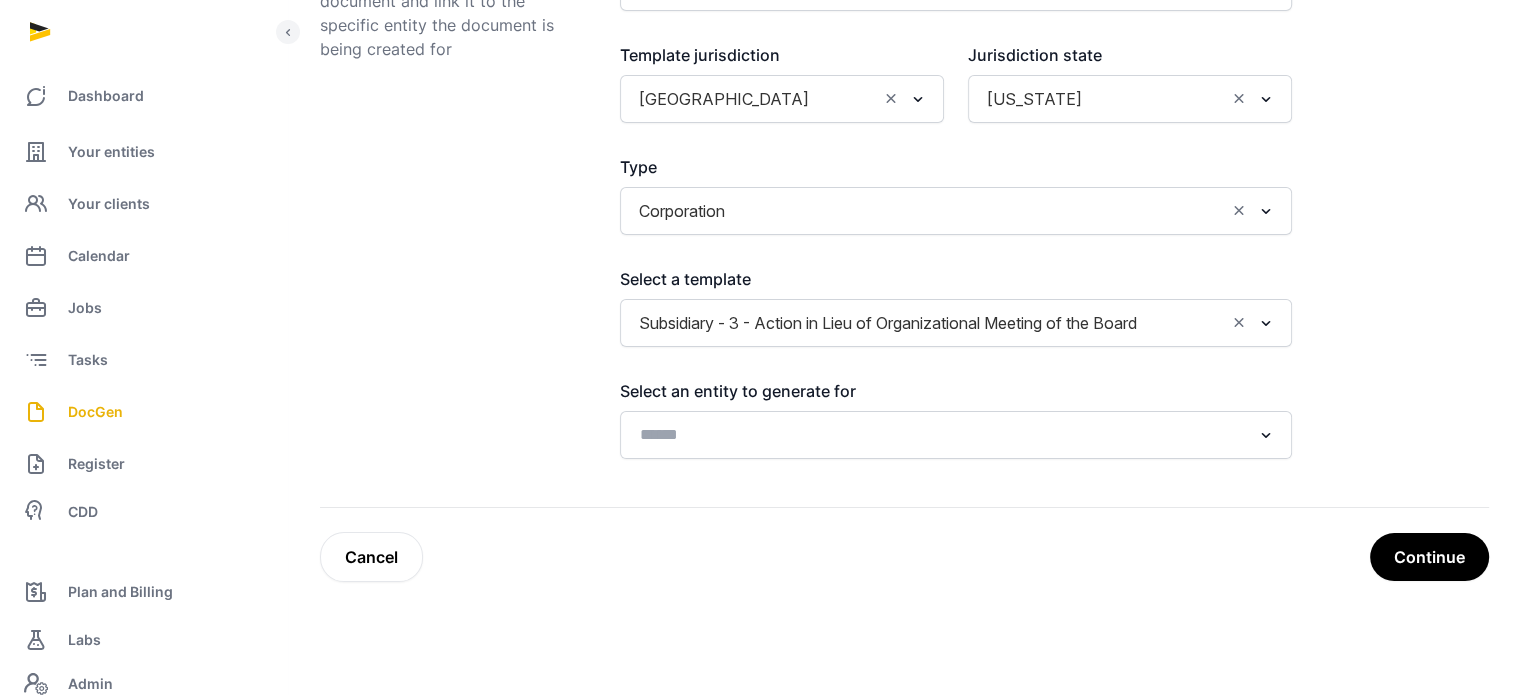 scroll, scrollTop: 4, scrollLeft: 0, axis: vertical 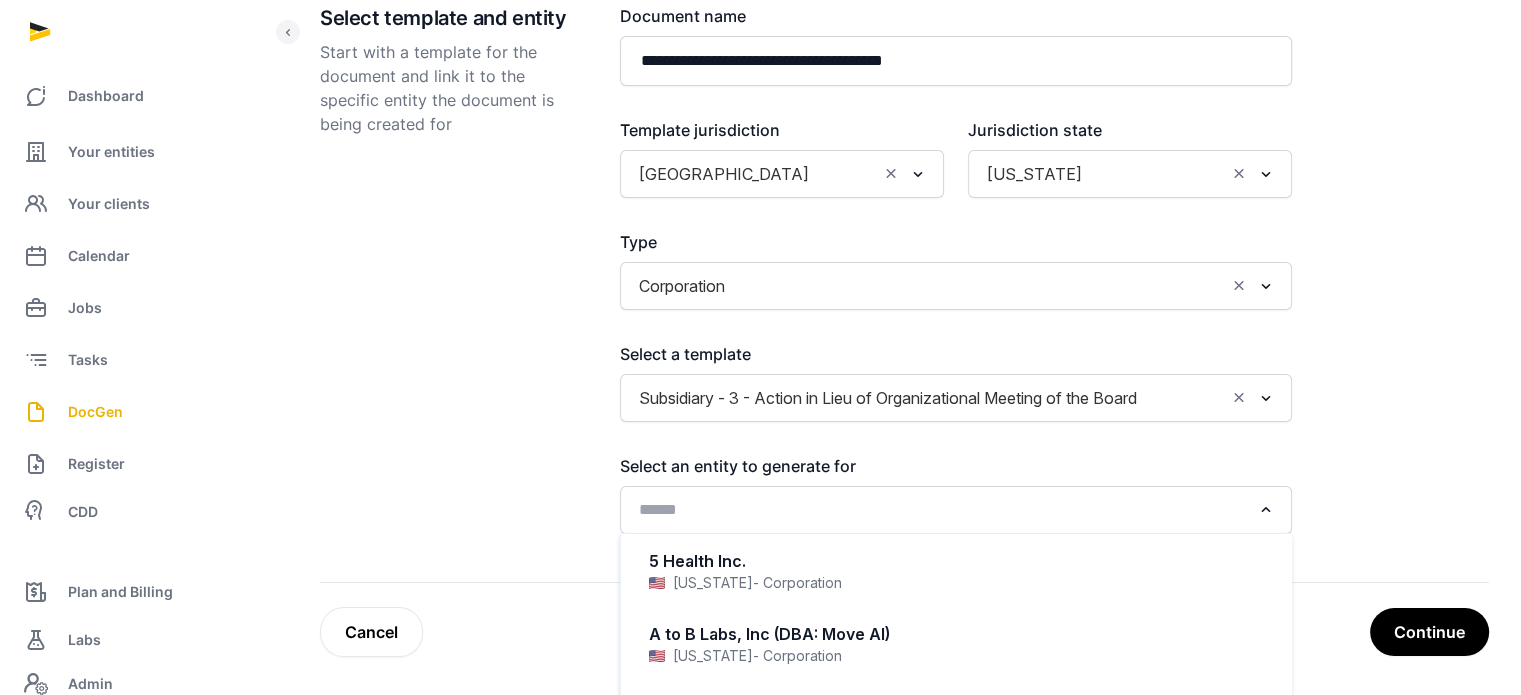 click 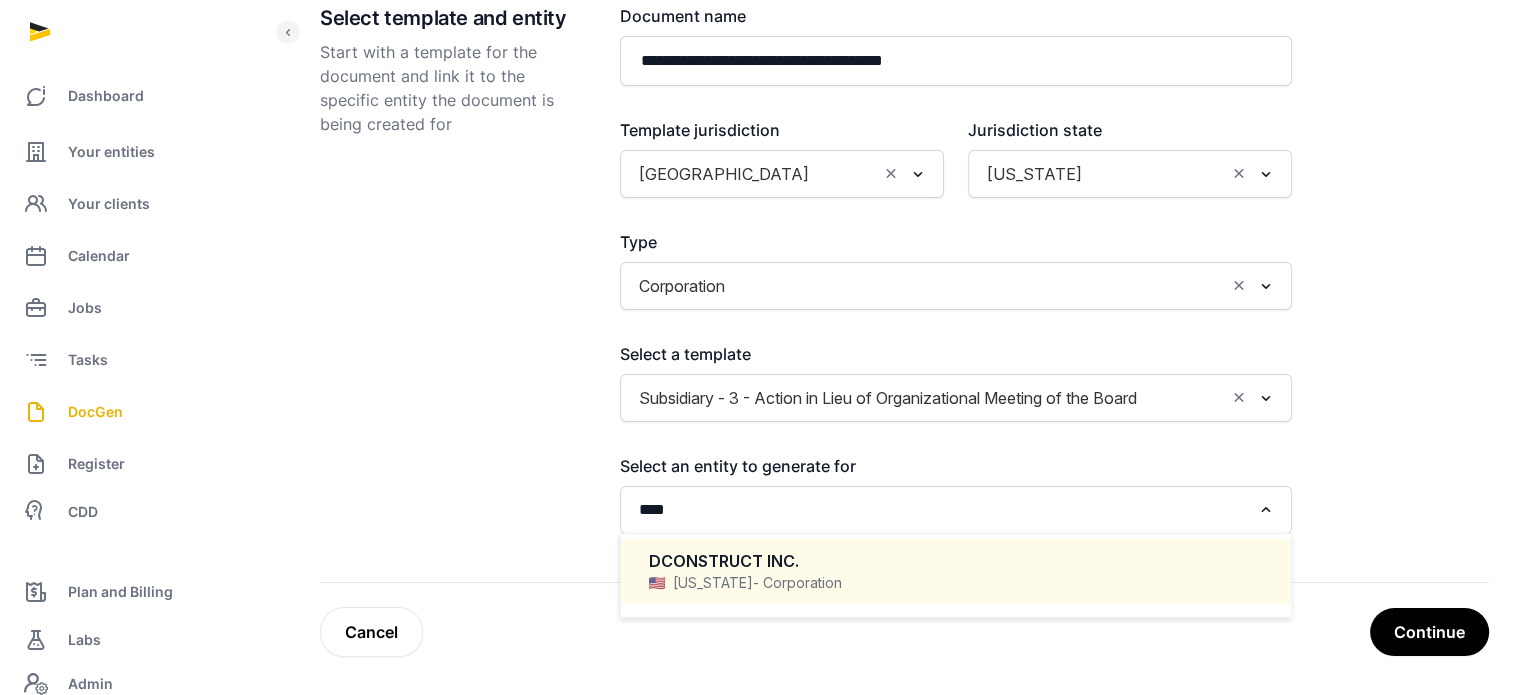 click on "- Corporation" at bounding box center (797, 583) 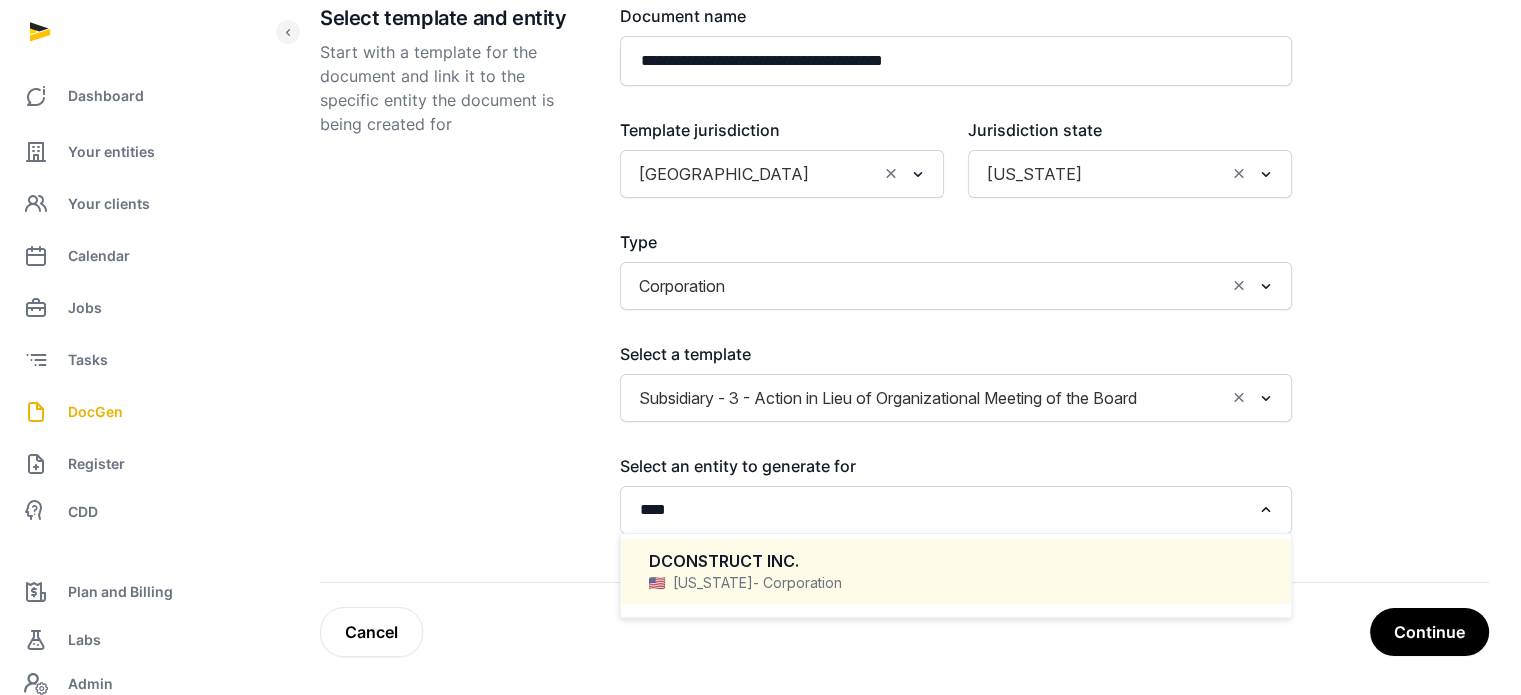 type 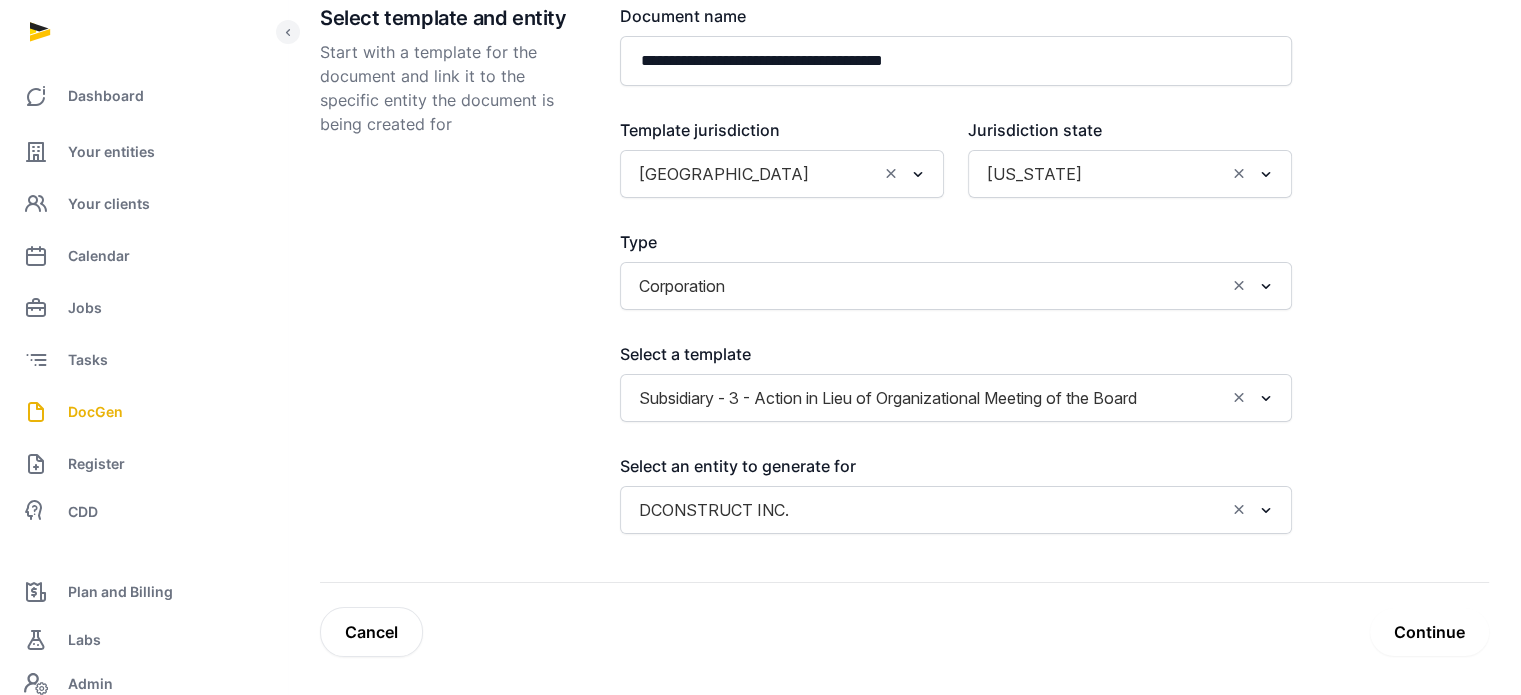 click on "Continue" at bounding box center (1429, 632) 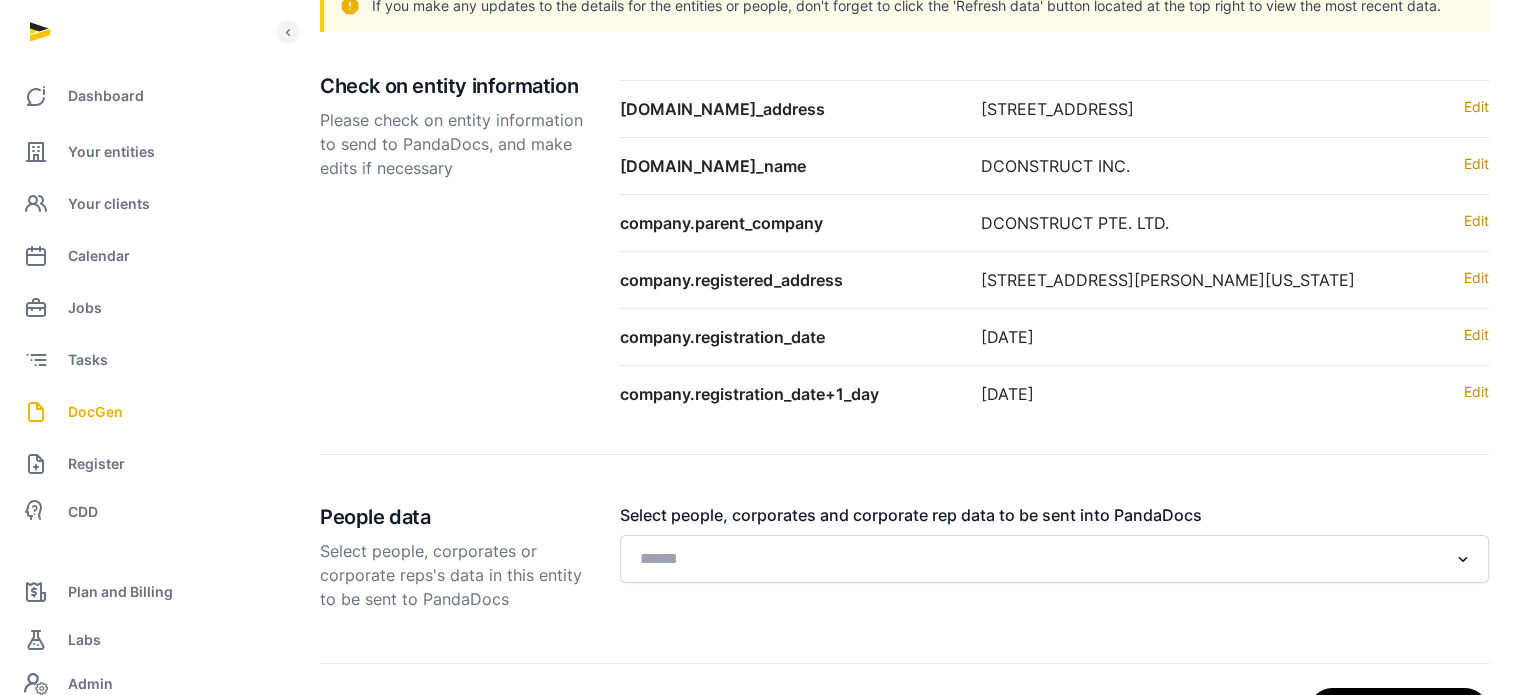 scroll, scrollTop: 376, scrollLeft: 0, axis: vertical 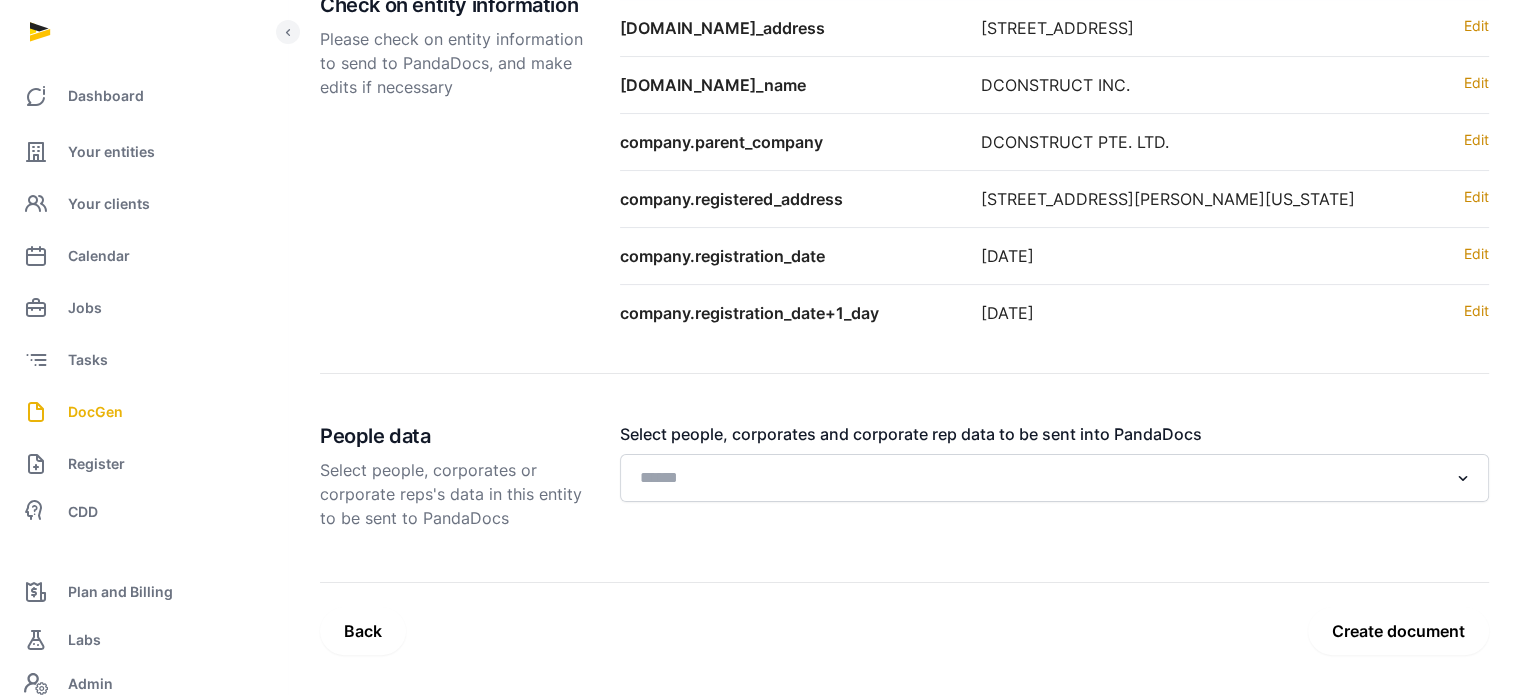 click on "Create document" at bounding box center (1398, 631) 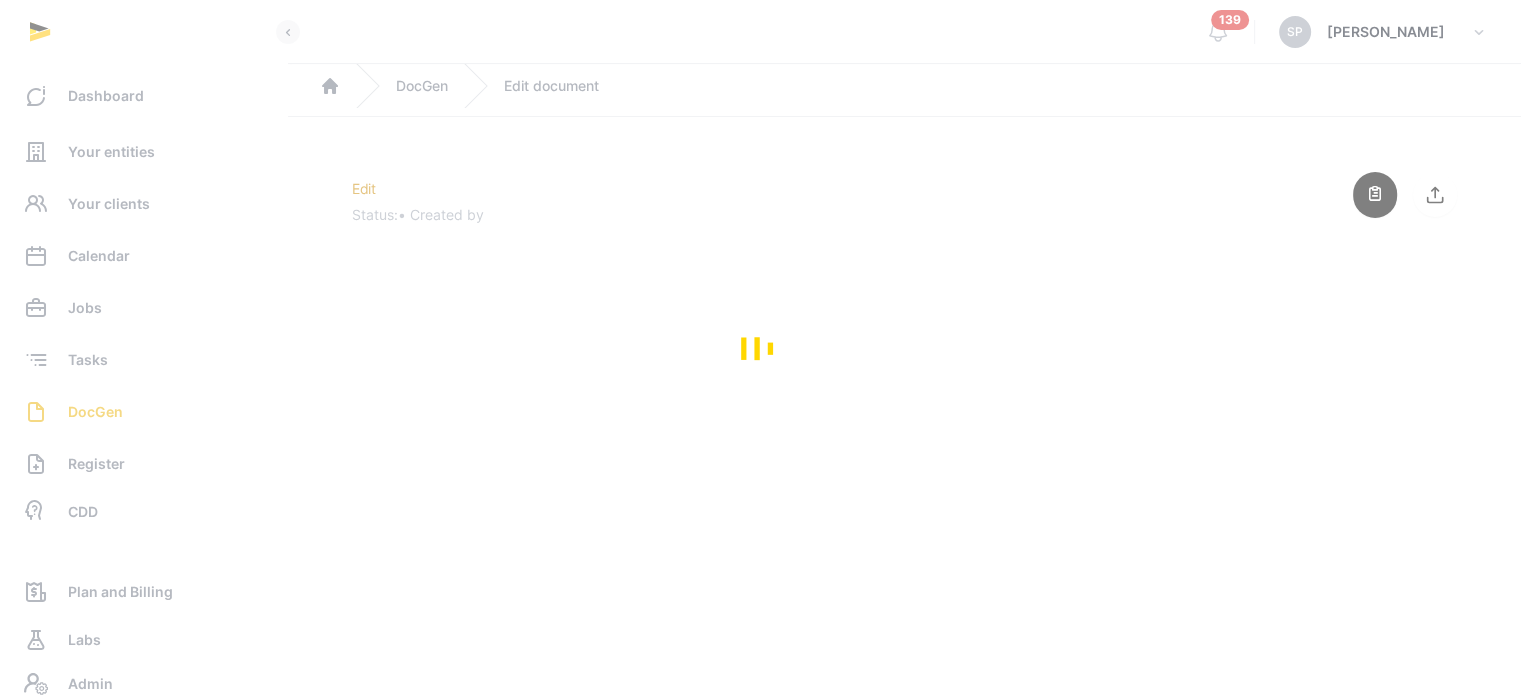 scroll, scrollTop: 0, scrollLeft: 0, axis: both 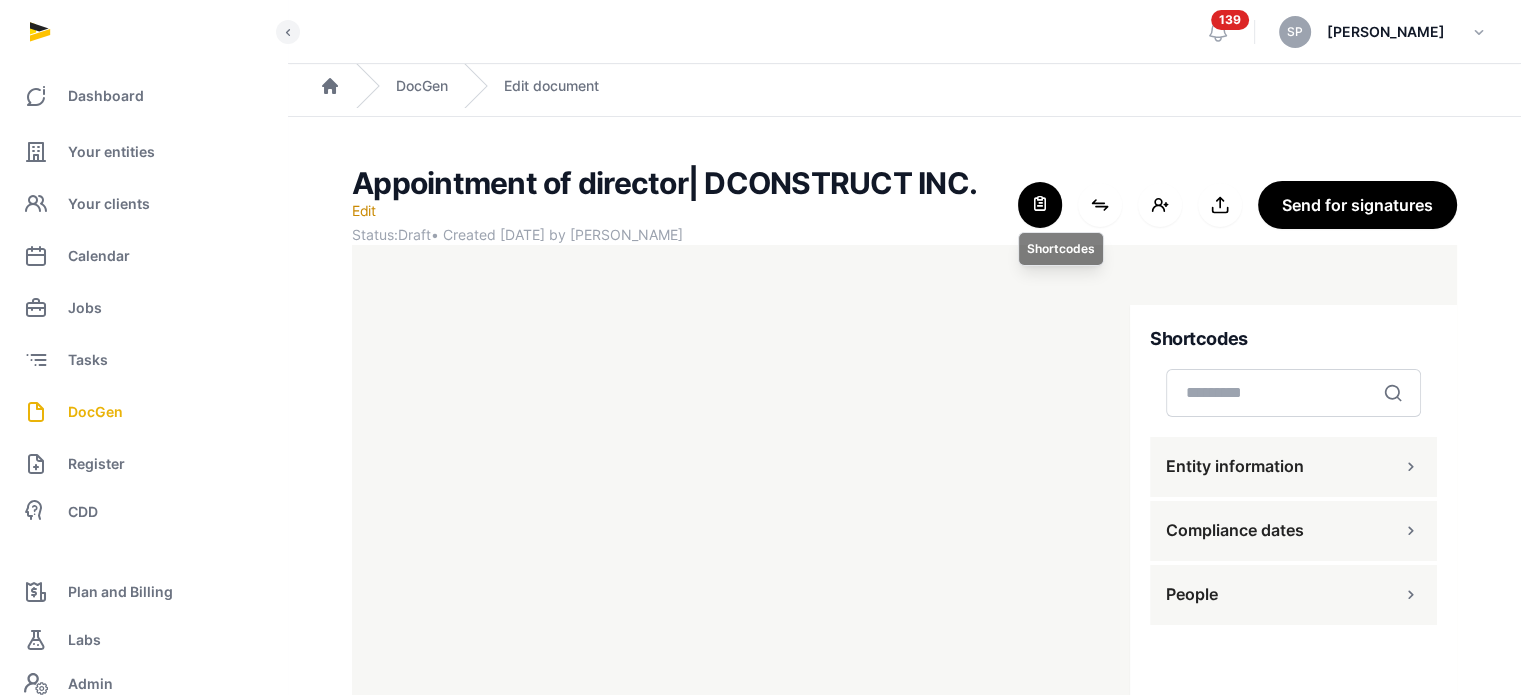 click at bounding box center (1040, 205) 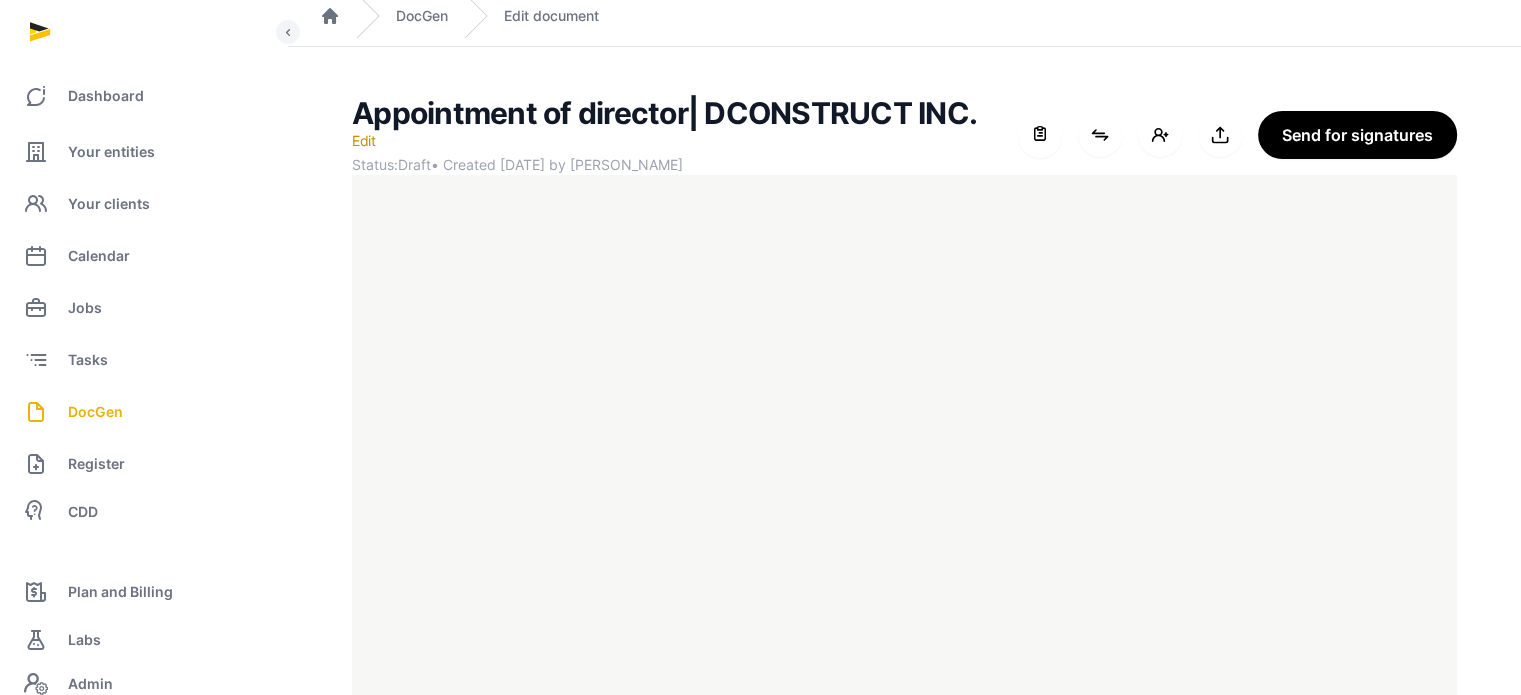scroll, scrollTop: 111, scrollLeft: 0, axis: vertical 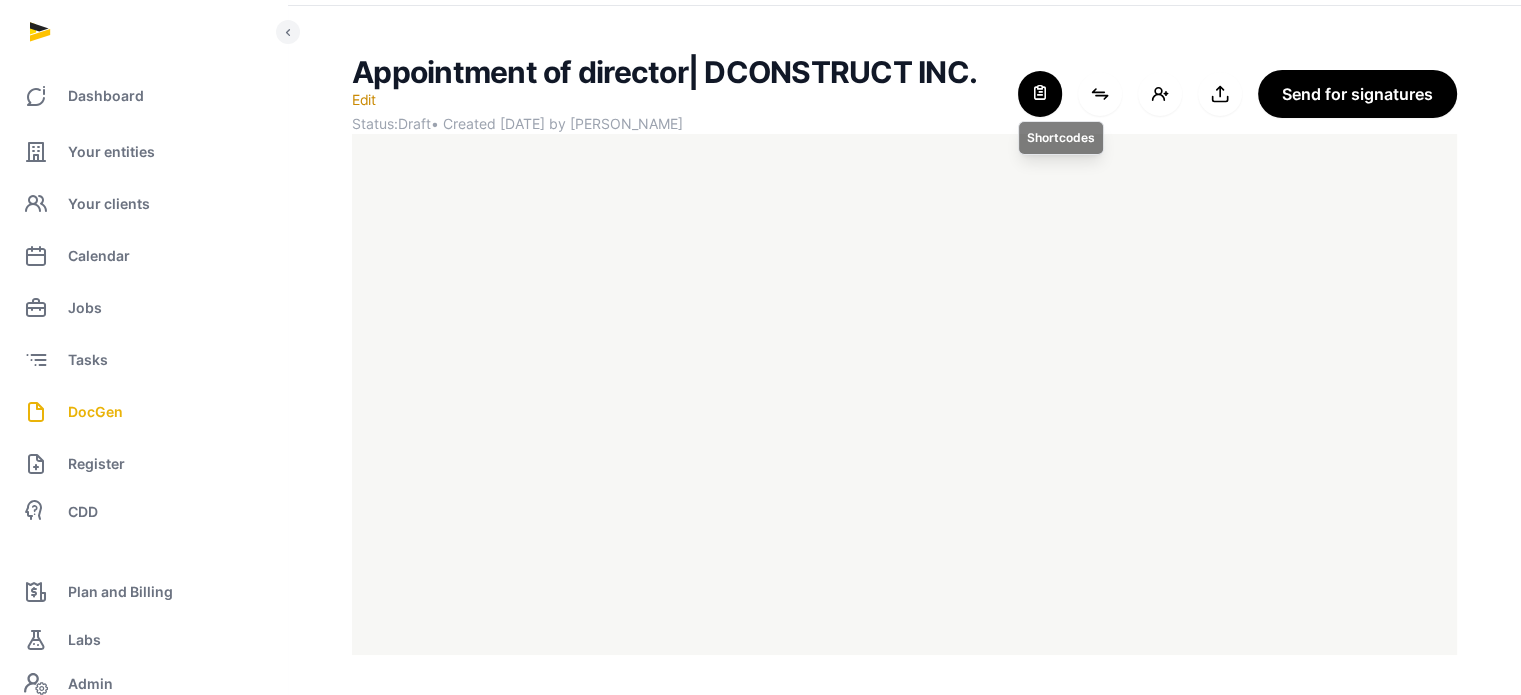 click at bounding box center [1040, 94] 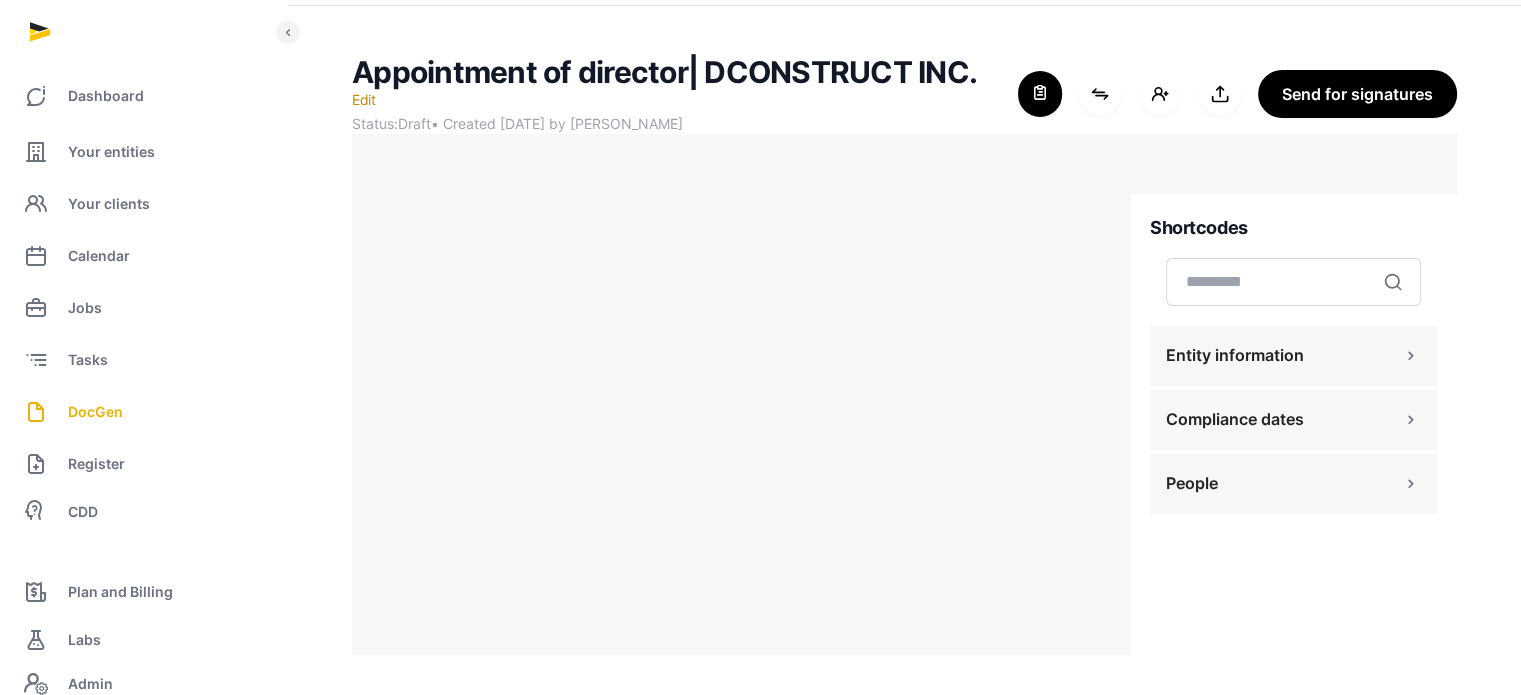 click on "People" at bounding box center [1293, 484] 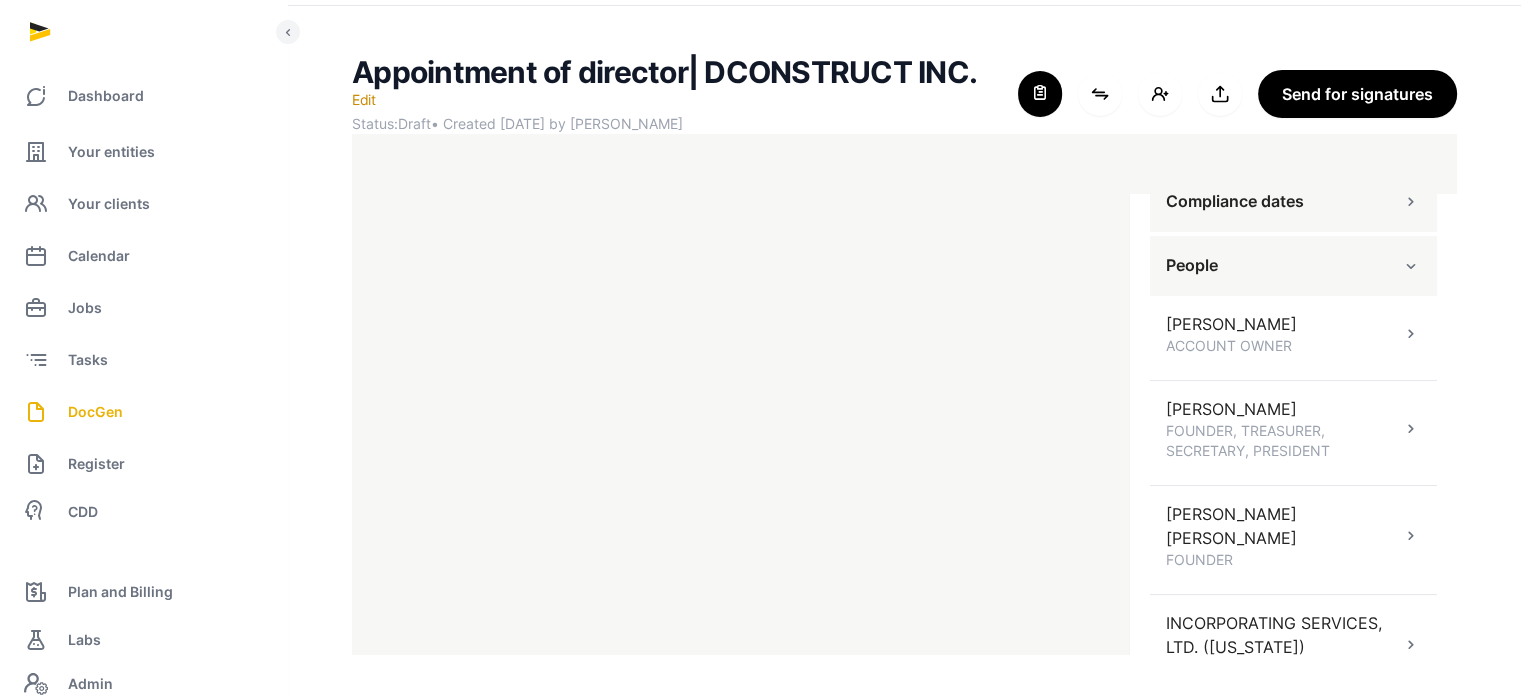 scroll, scrollTop: 236, scrollLeft: 0, axis: vertical 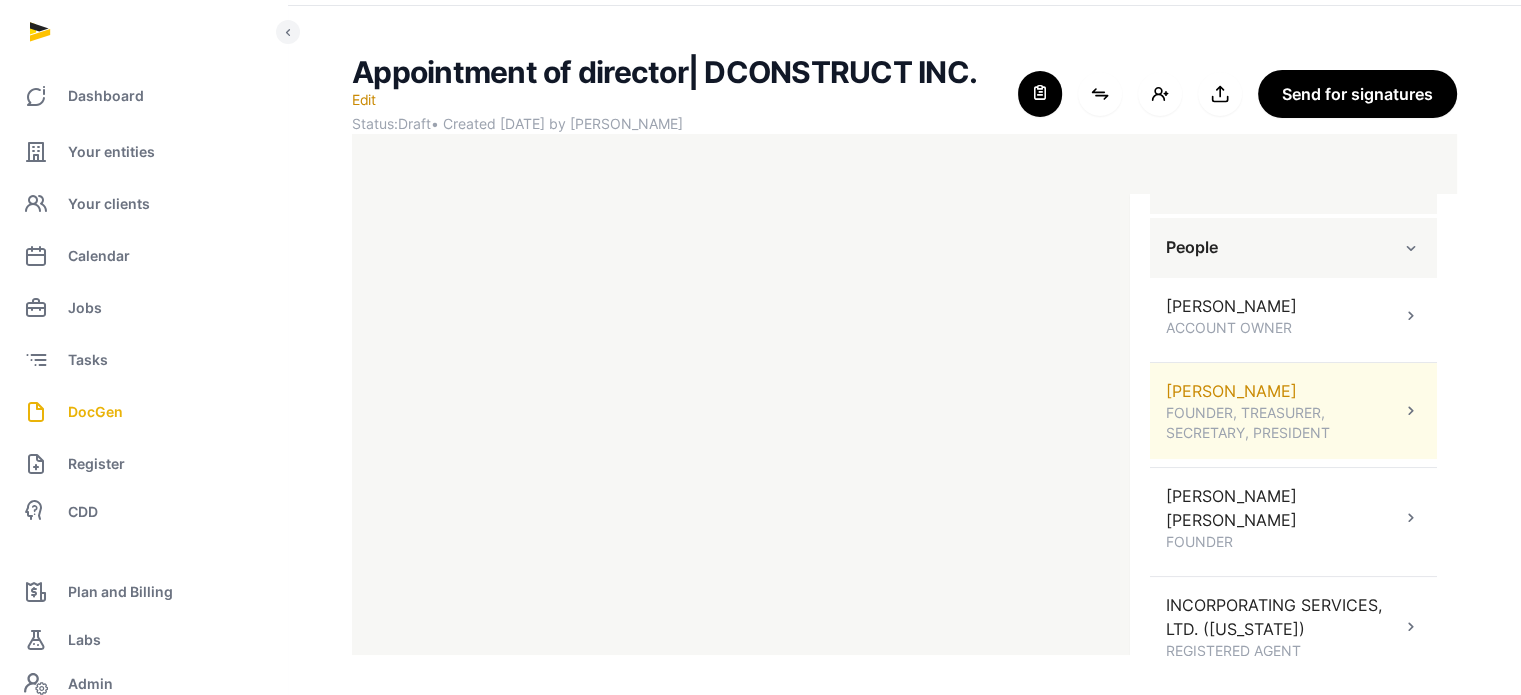 click on "Wee Lee Kuok FOUNDER, TREASURER, SECRETARY, PRESIDENT" at bounding box center (1293, 411) 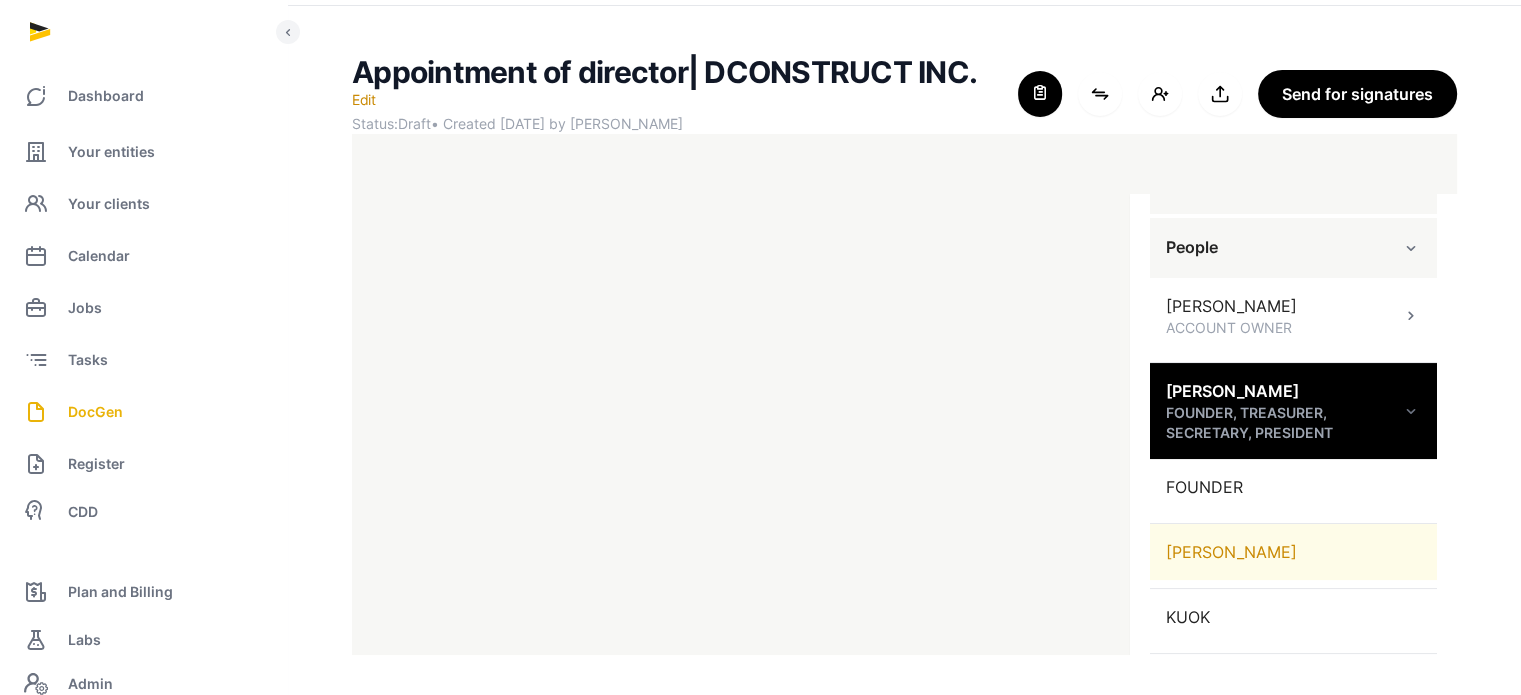 click on "WEE LEE KUOK" at bounding box center (1293, 552) 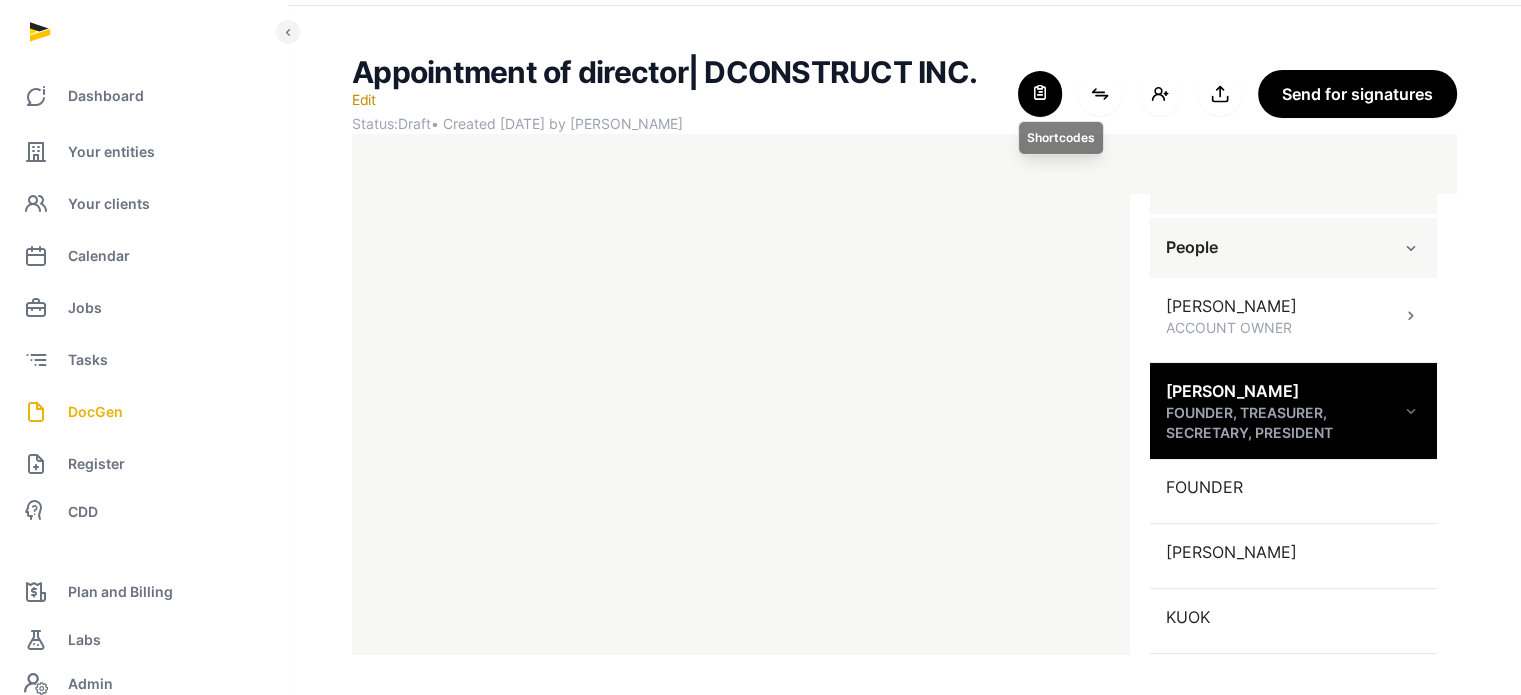 click at bounding box center (1040, 94) 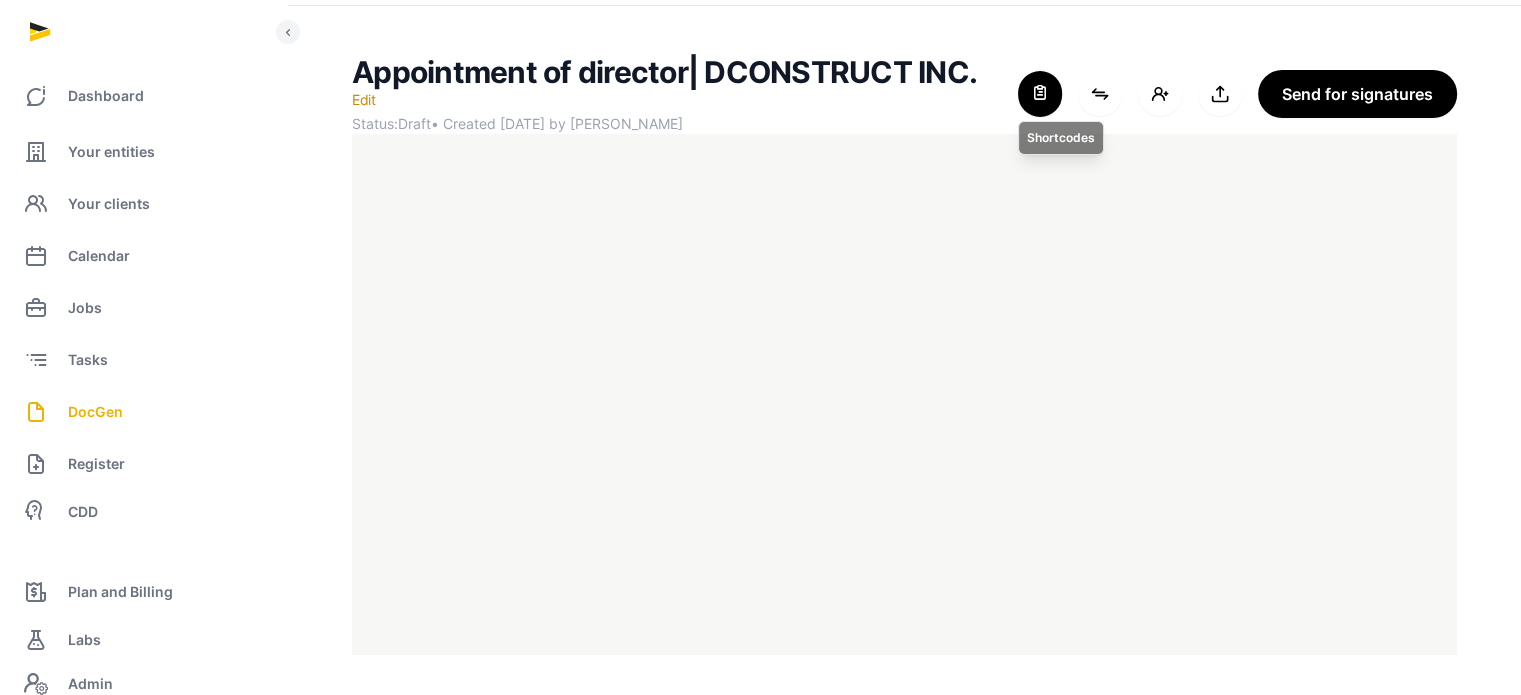click at bounding box center (1040, 94) 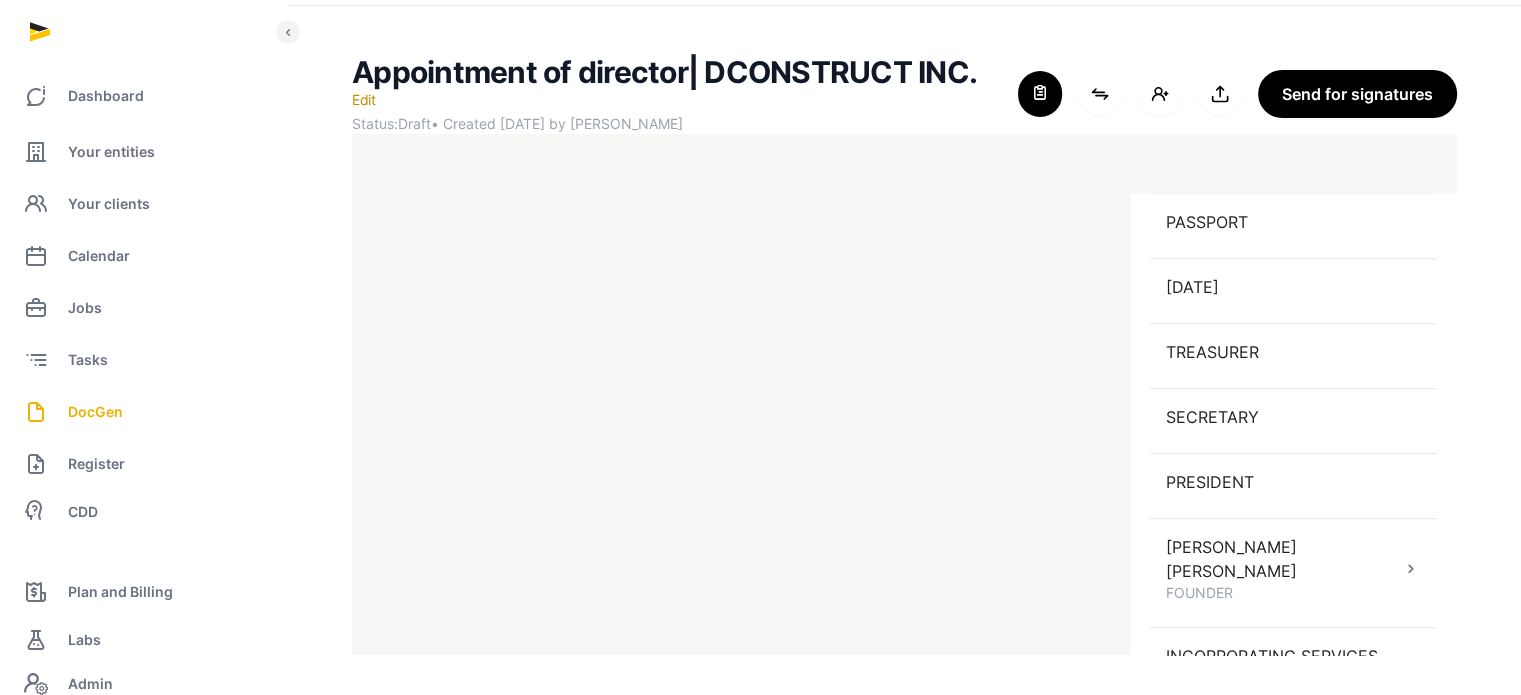 scroll, scrollTop: 1267, scrollLeft: 0, axis: vertical 